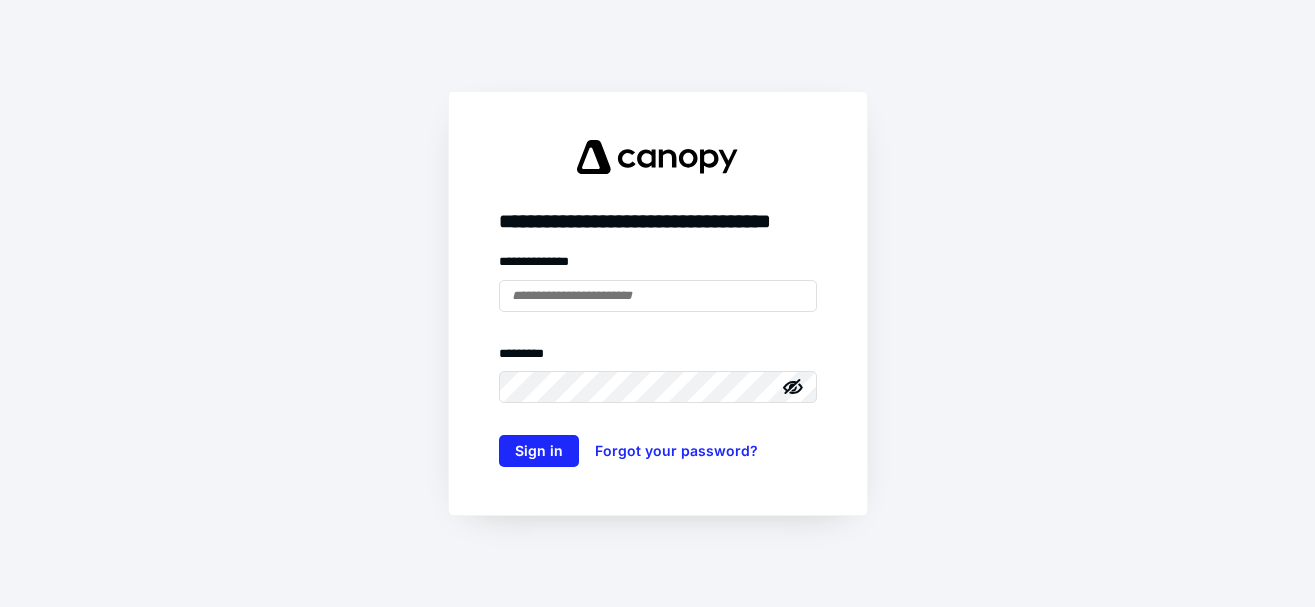 scroll, scrollTop: 0, scrollLeft: 0, axis: both 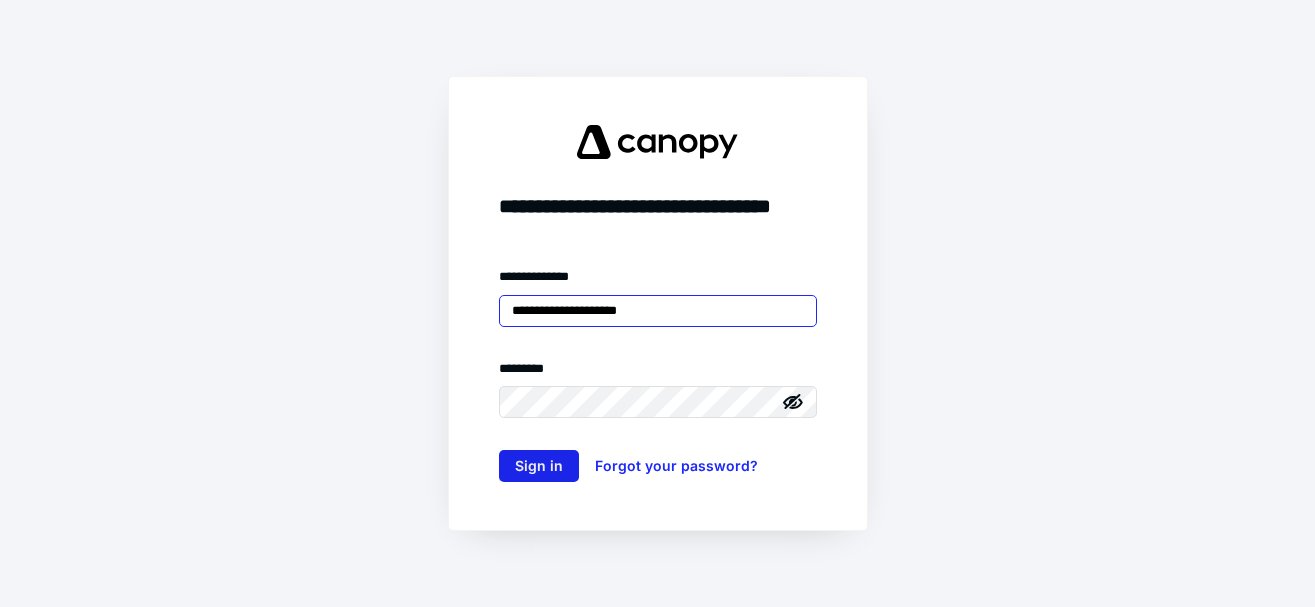type on "**********" 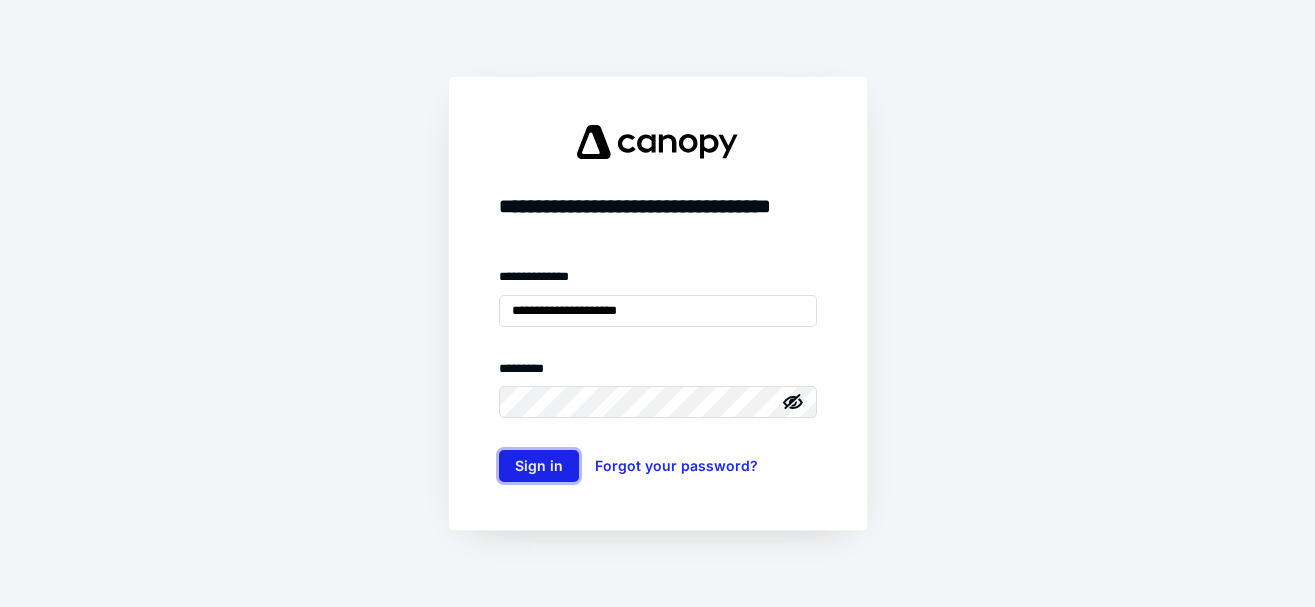 click on "Sign in" at bounding box center (539, 466) 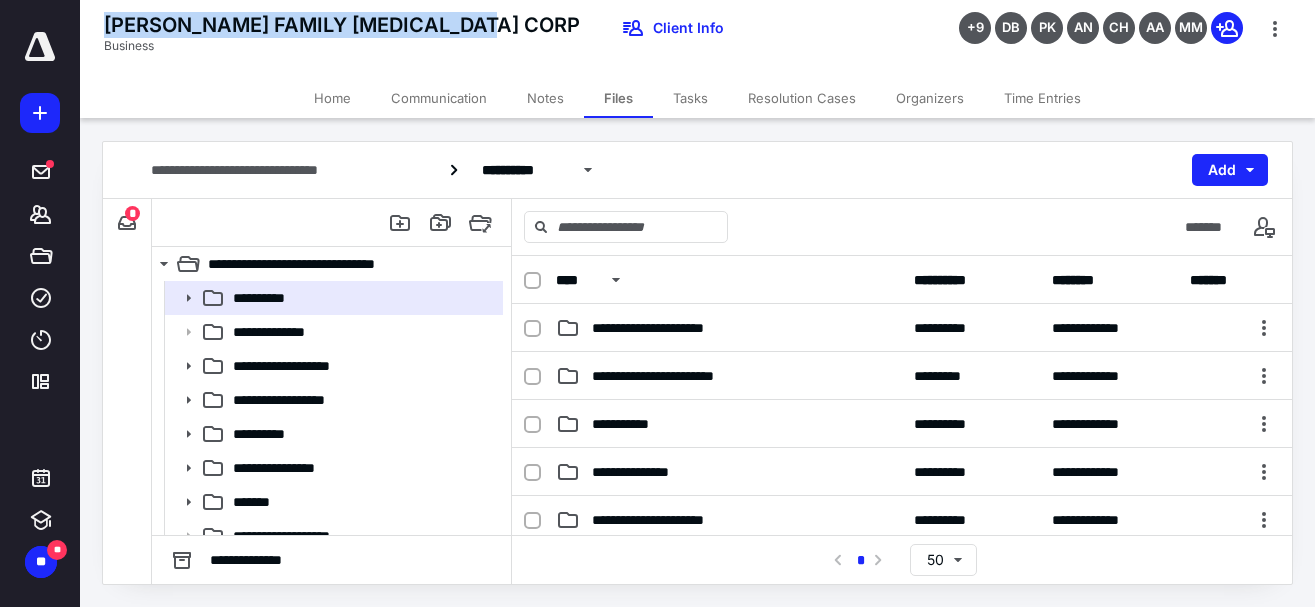 drag, startPoint x: 498, startPoint y: 17, endPoint x: 97, endPoint y: 23, distance: 401.0449 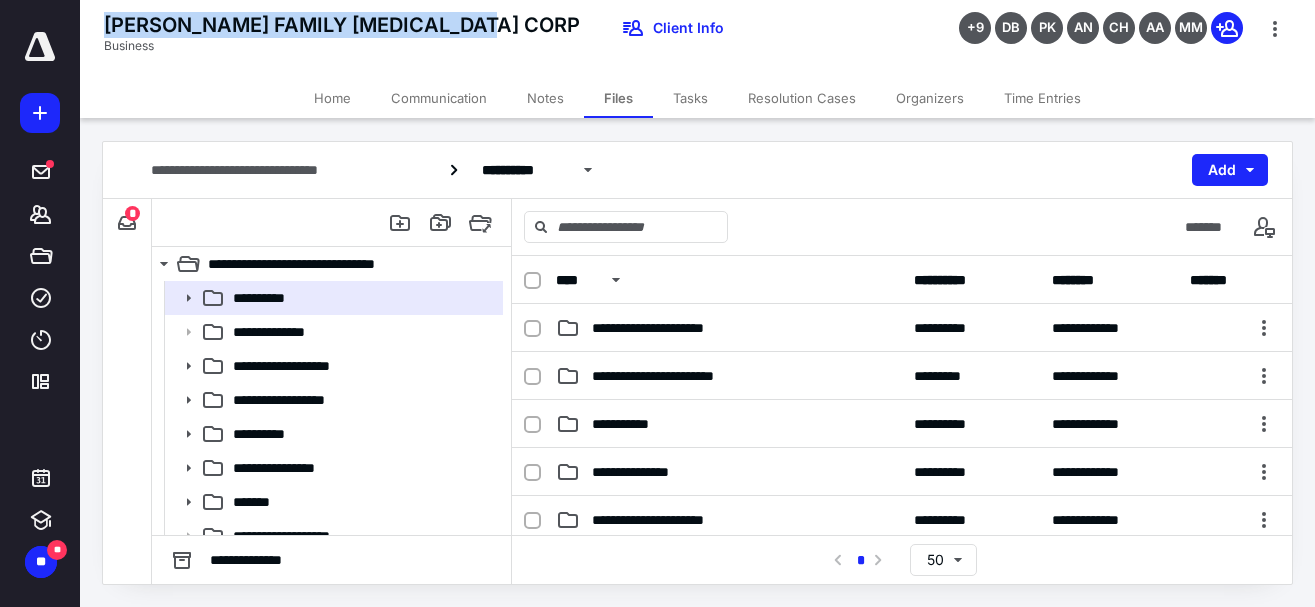 click on "[PERSON_NAME] FAMILY [MEDICAL_DATA] CORP Business Client Info +9 DB PK AN CH AA MM" at bounding box center [697, 39] 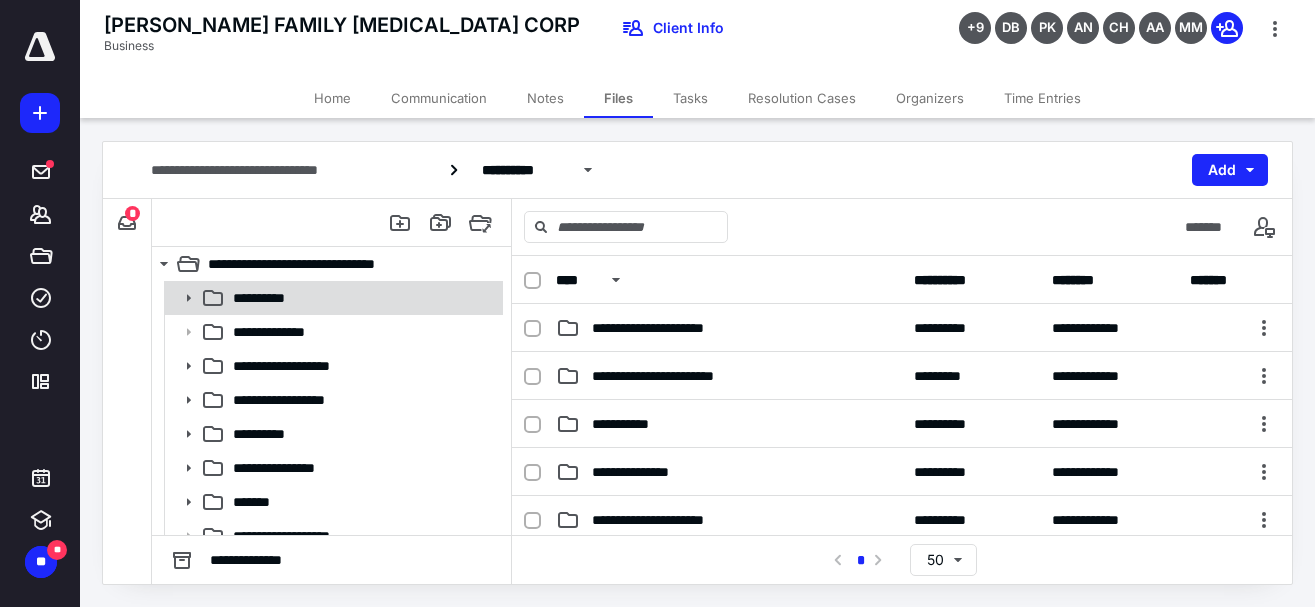 click on "**********" at bounding box center [362, 298] 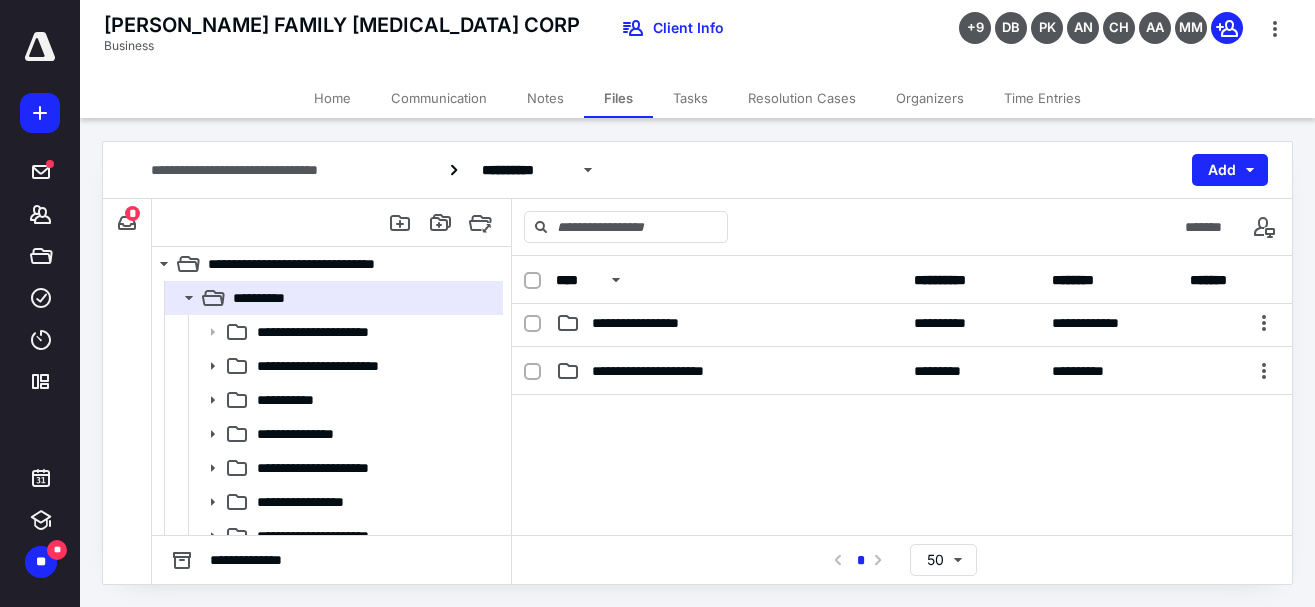 scroll, scrollTop: 288, scrollLeft: 0, axis: vertical 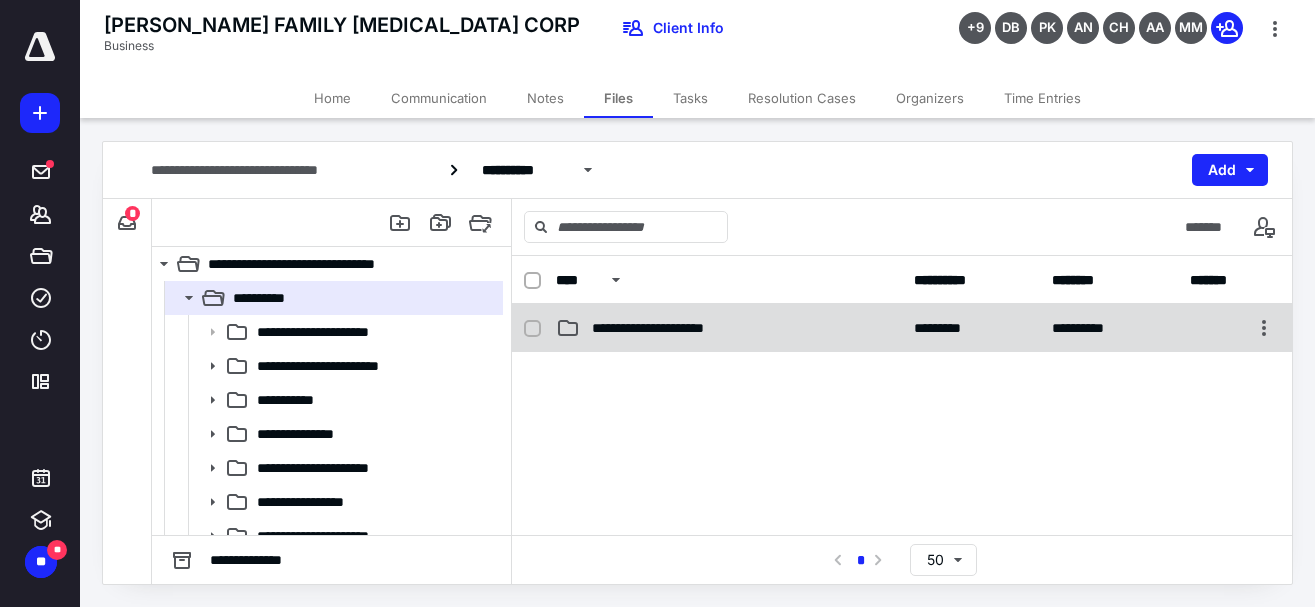 click on "**********" at bounding box center (665, 328) 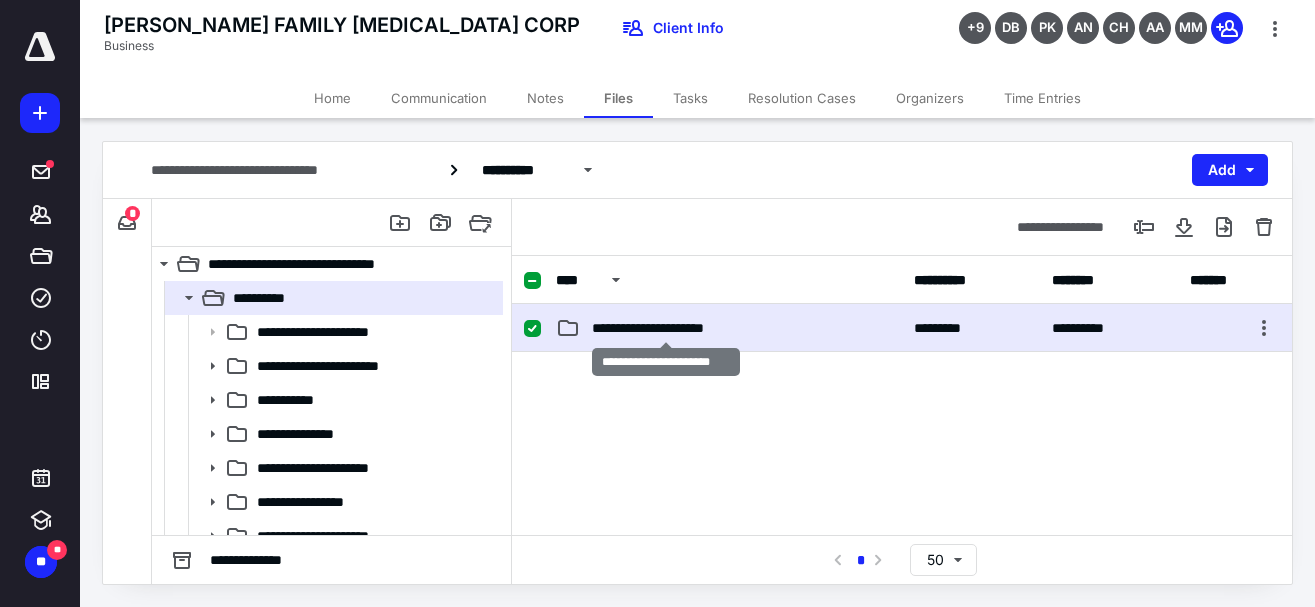 click on "**********" at bounding box center [665, 328] 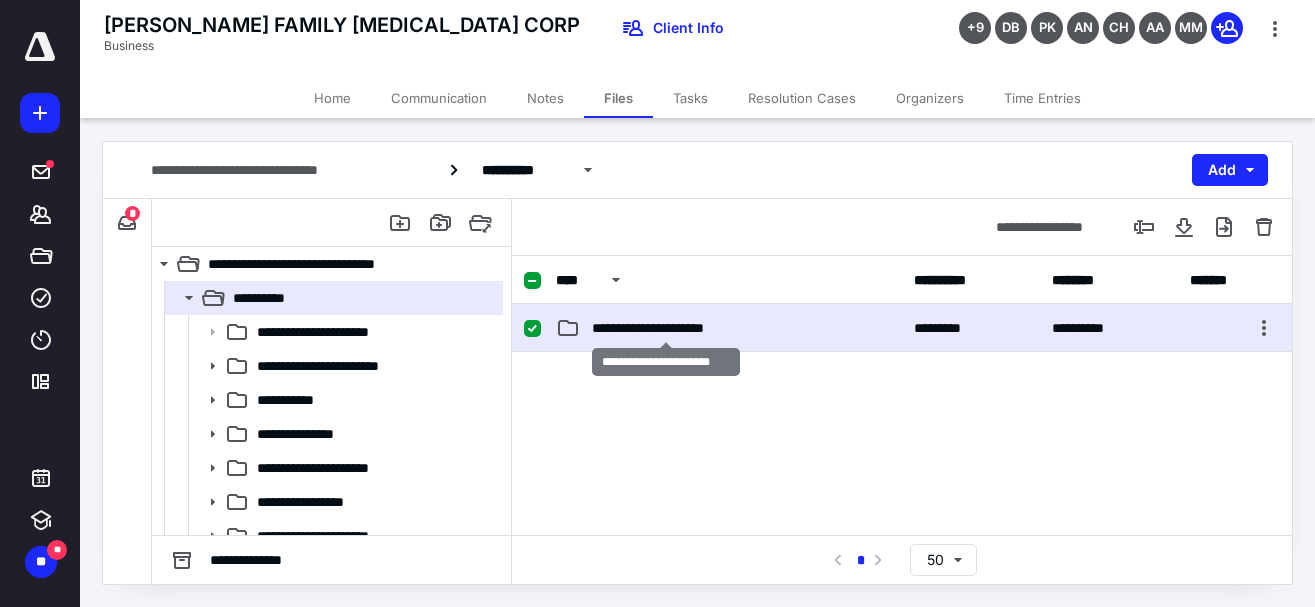 scroll, scrollTop: 0, scrollLeft: 0, axis: both 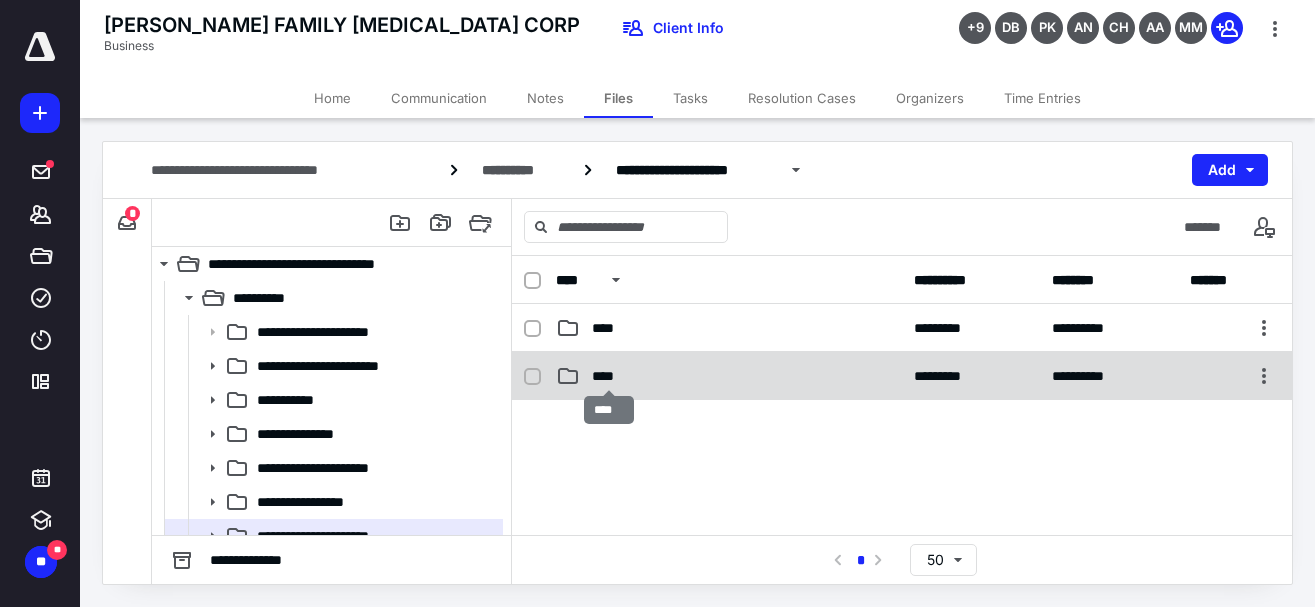 click on "****" at bounding box center (609, 376) 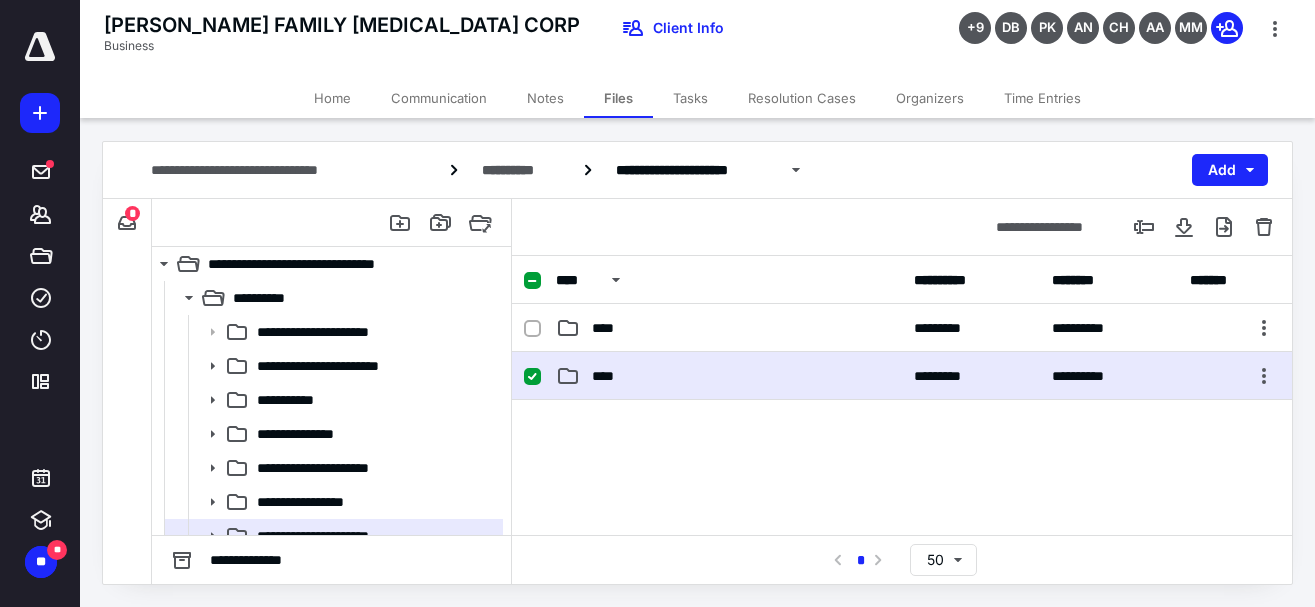 click on "****" at bounding box center [609, 376] 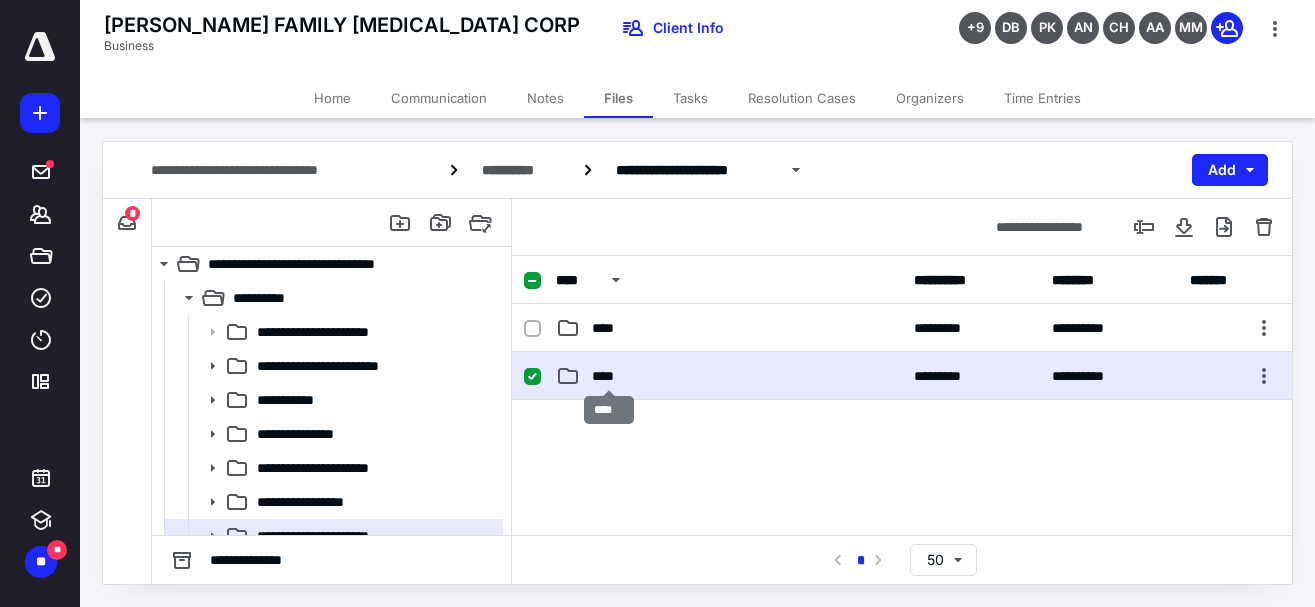 click on "****" at bounding box center [609, 376] 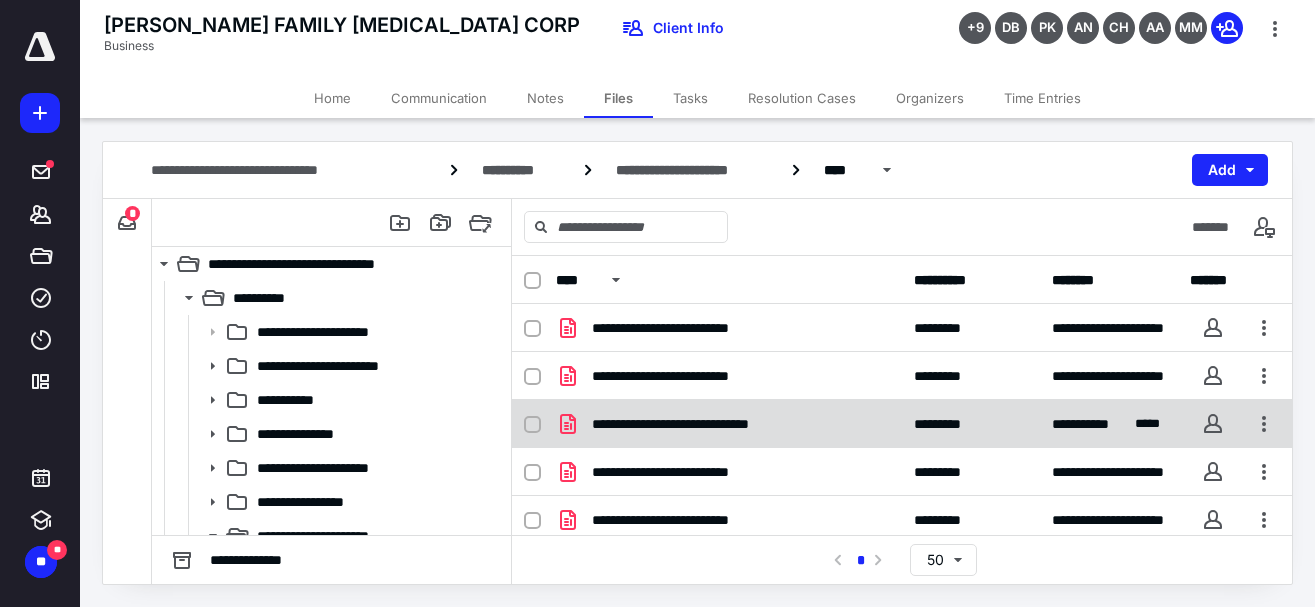 click on "**********" at bounding box center [698, 424] 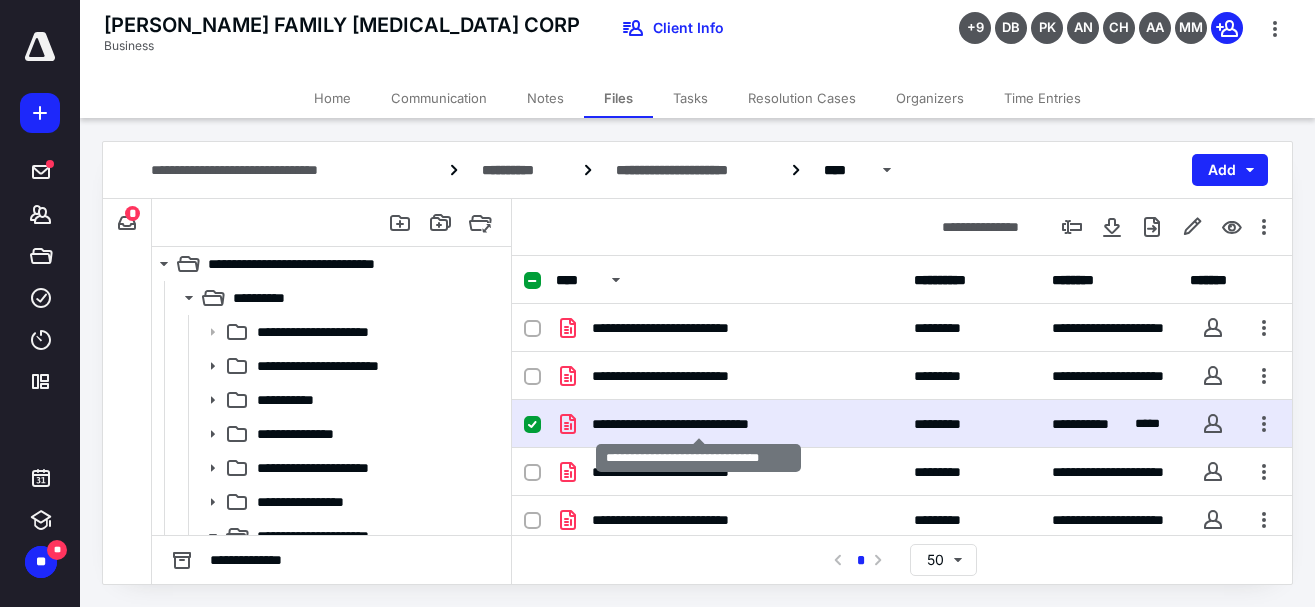 click on "**********" at bounding box center [698, 424] 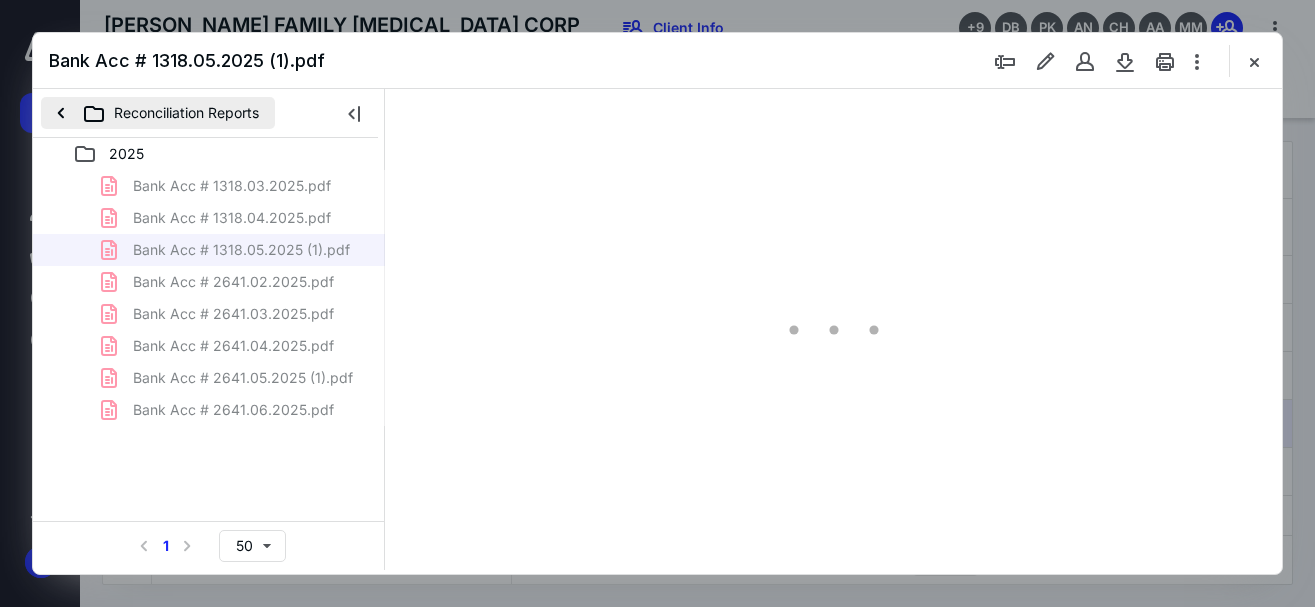 click on "Reconciliation Reports" at bounding box center [158, 113] 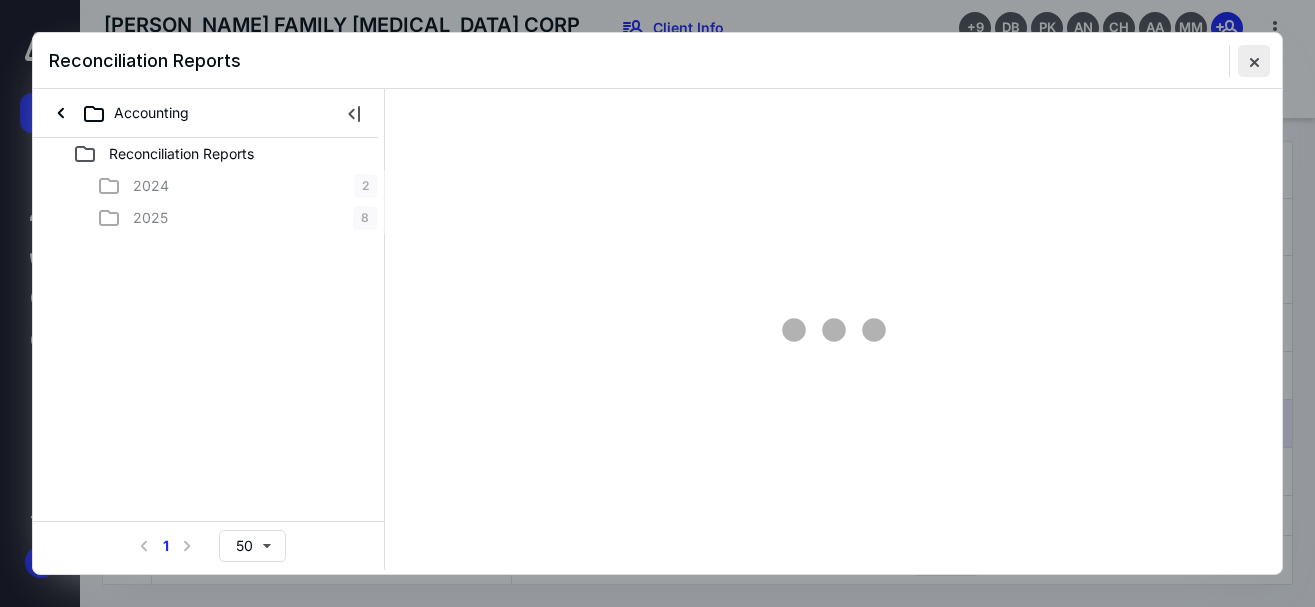 click at bounding box center (1254, 61) 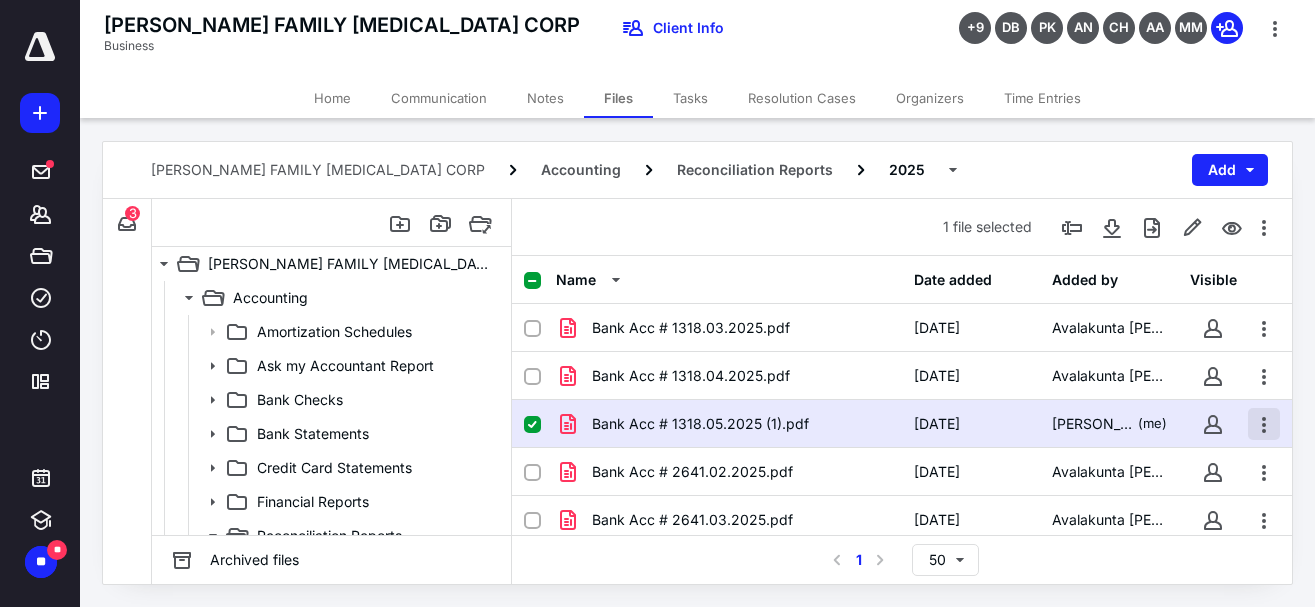 click at bounding box center [1264, 424] 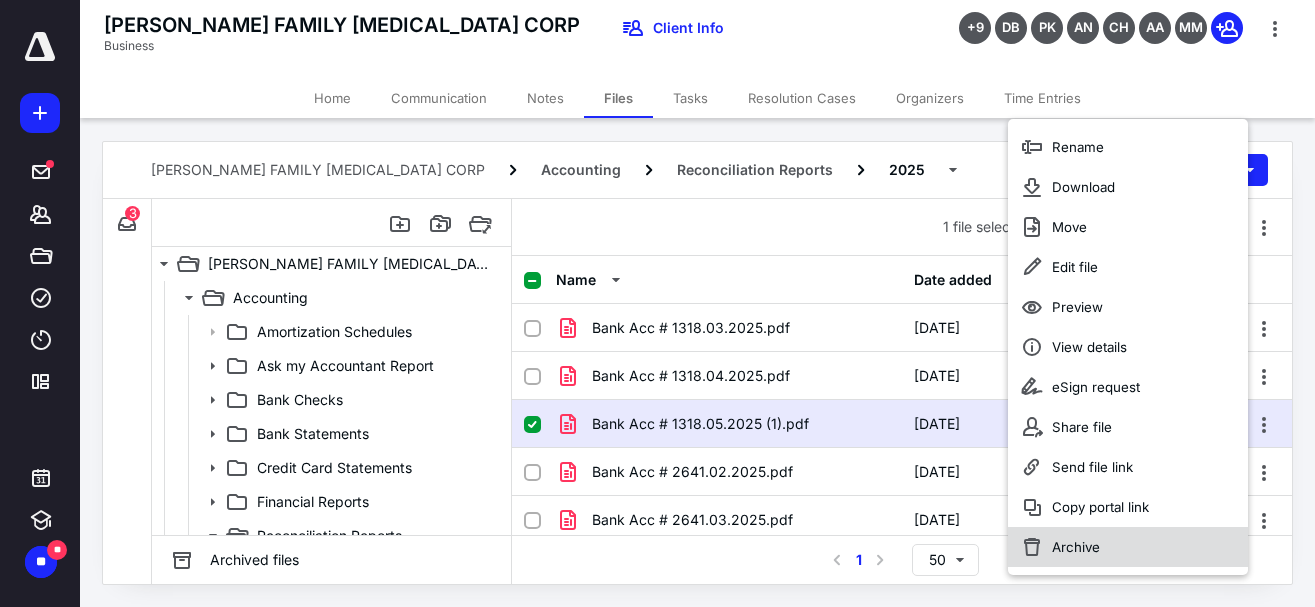 click on "Archive" at bounding box center [1076, 547] 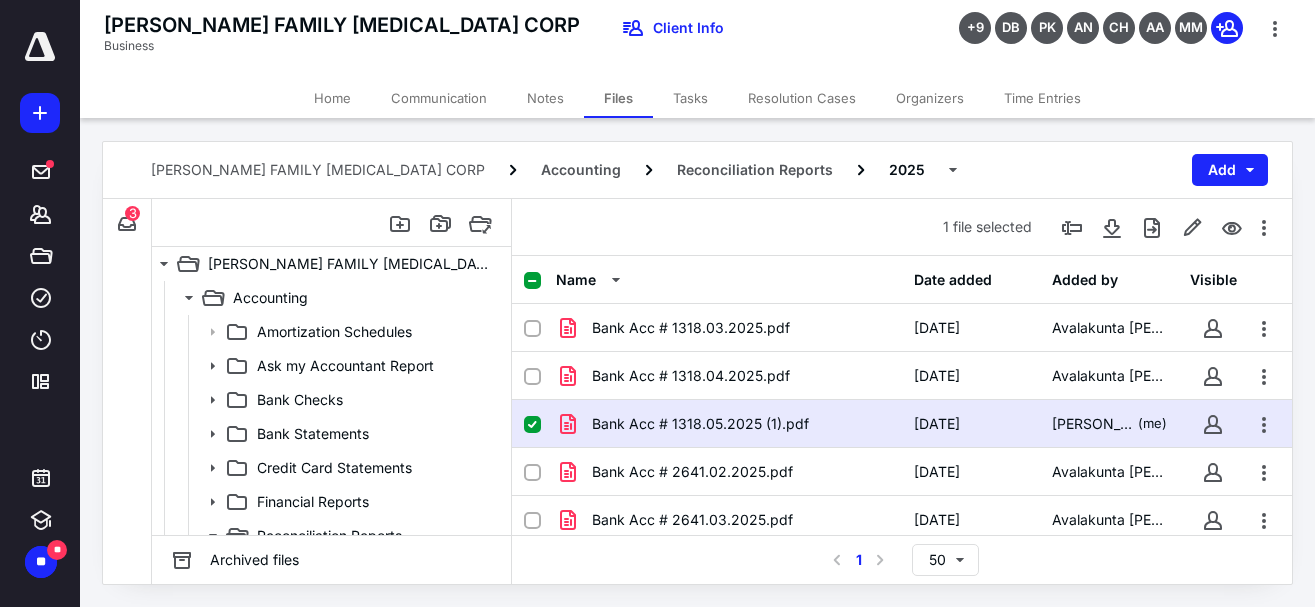 checkbox on "false" 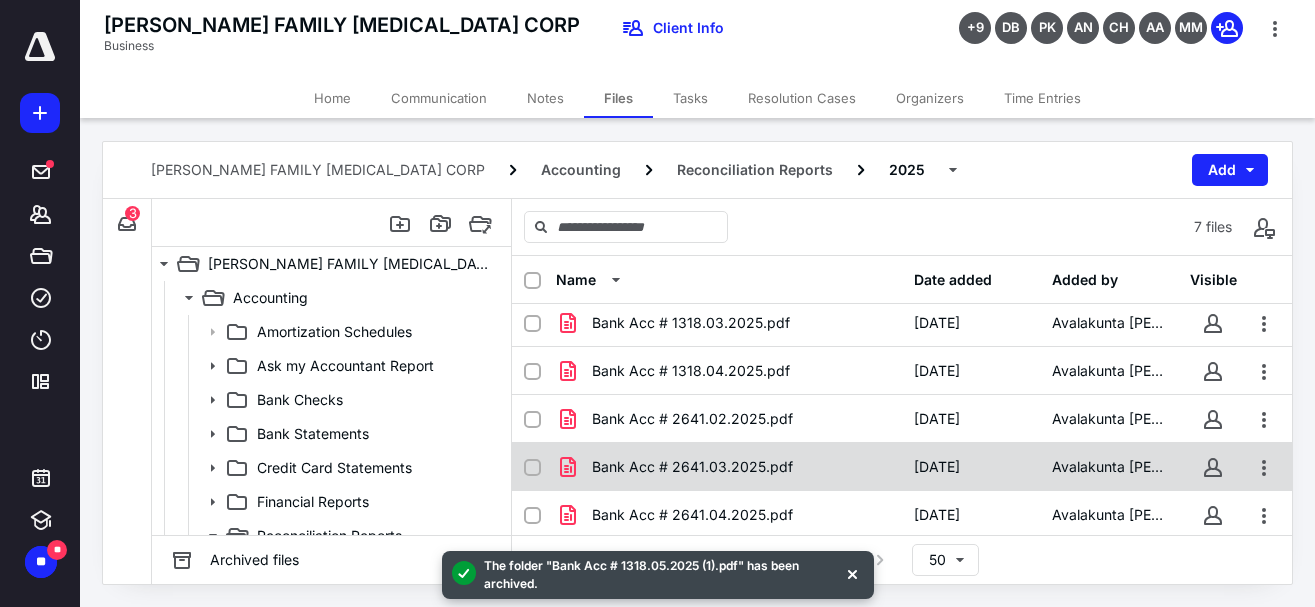 scroll, scrollTop: 0, scrollLeft: 0, axis: both 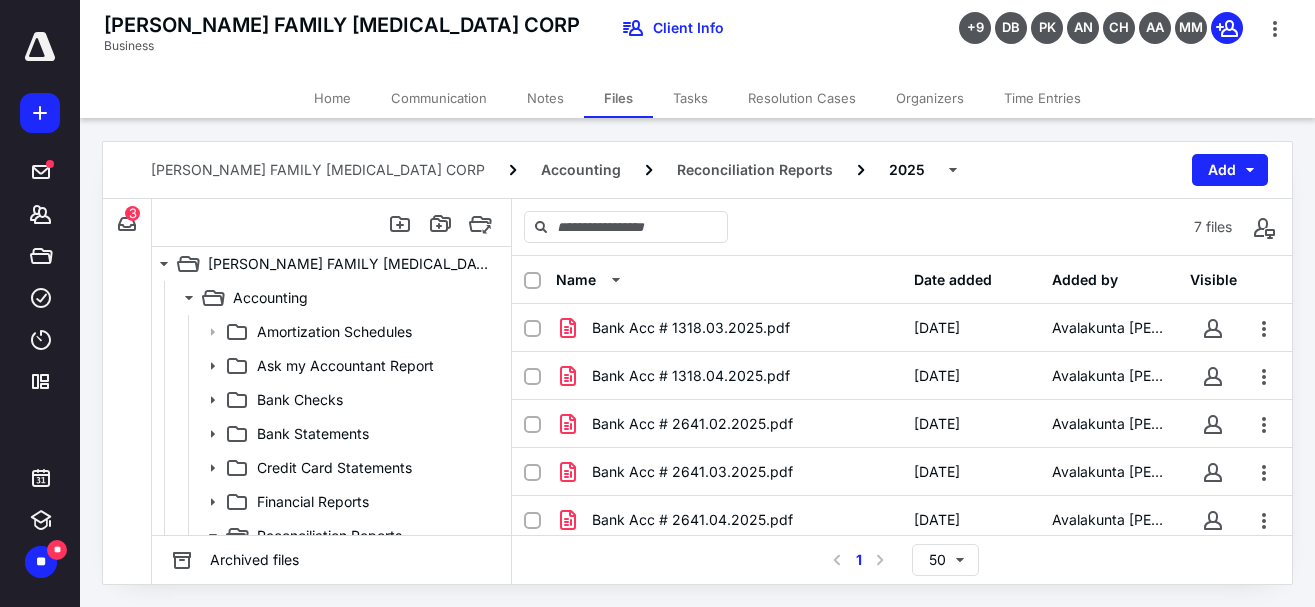 click on "[PERSON_NAME] FAMILY [MEDICAL_DATA] CORP Accounting Reconciliation Reports 2025   Add" at bounding box center (697, 170) 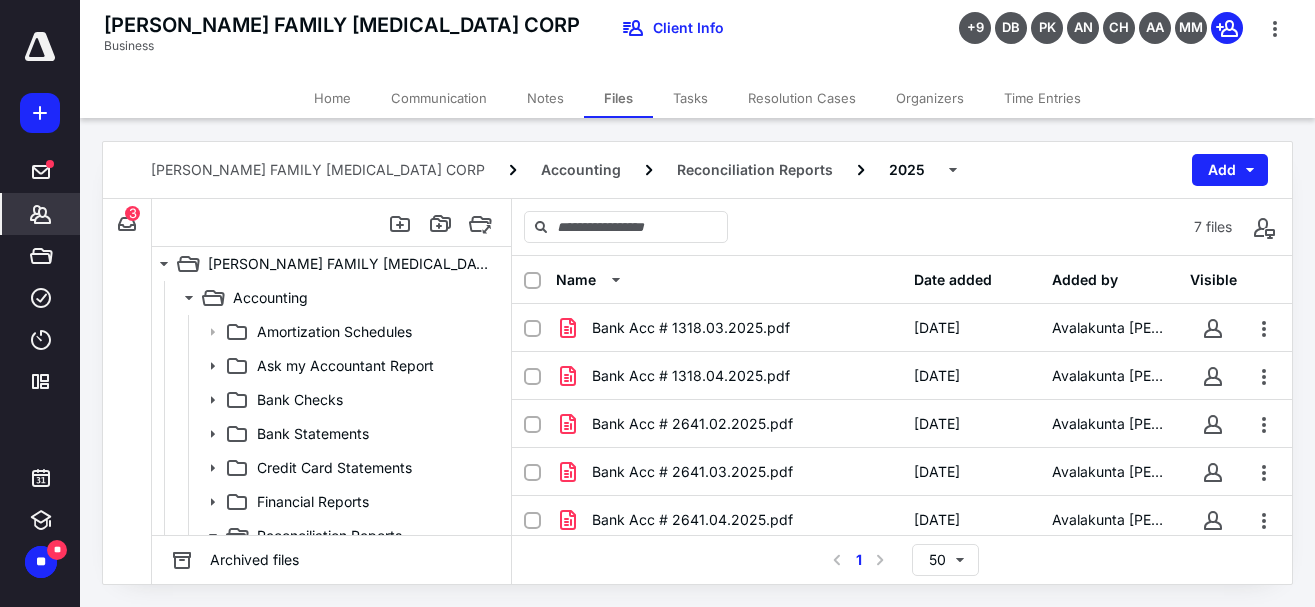click 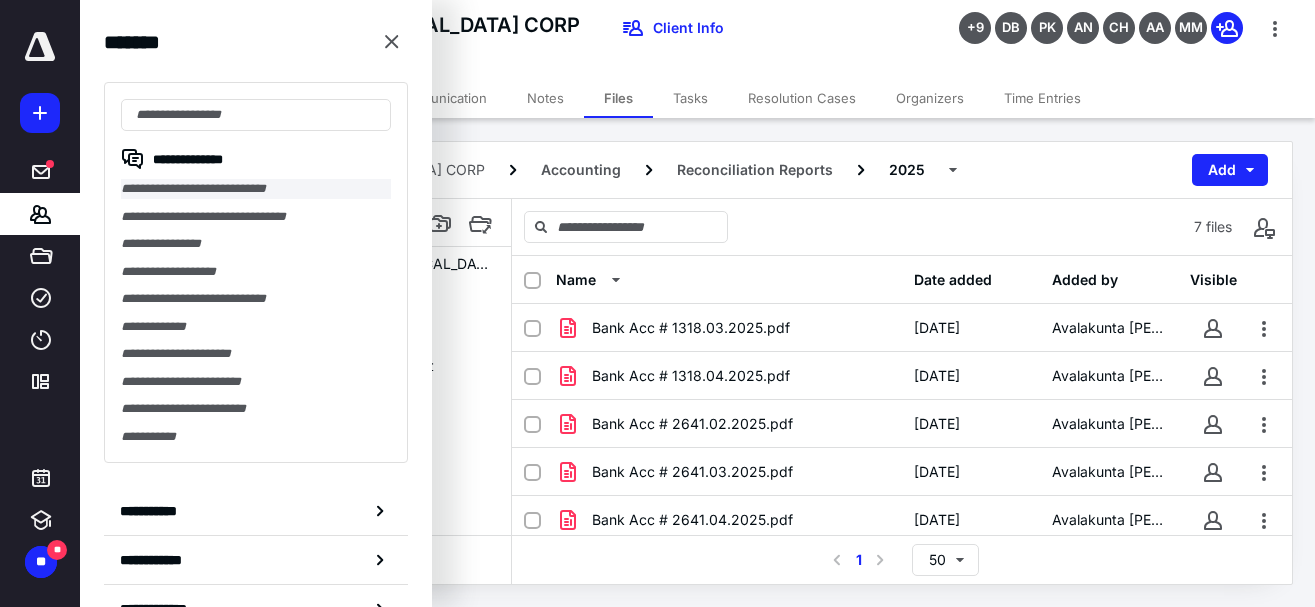 click on "**********" at bounding box center [256, 189] 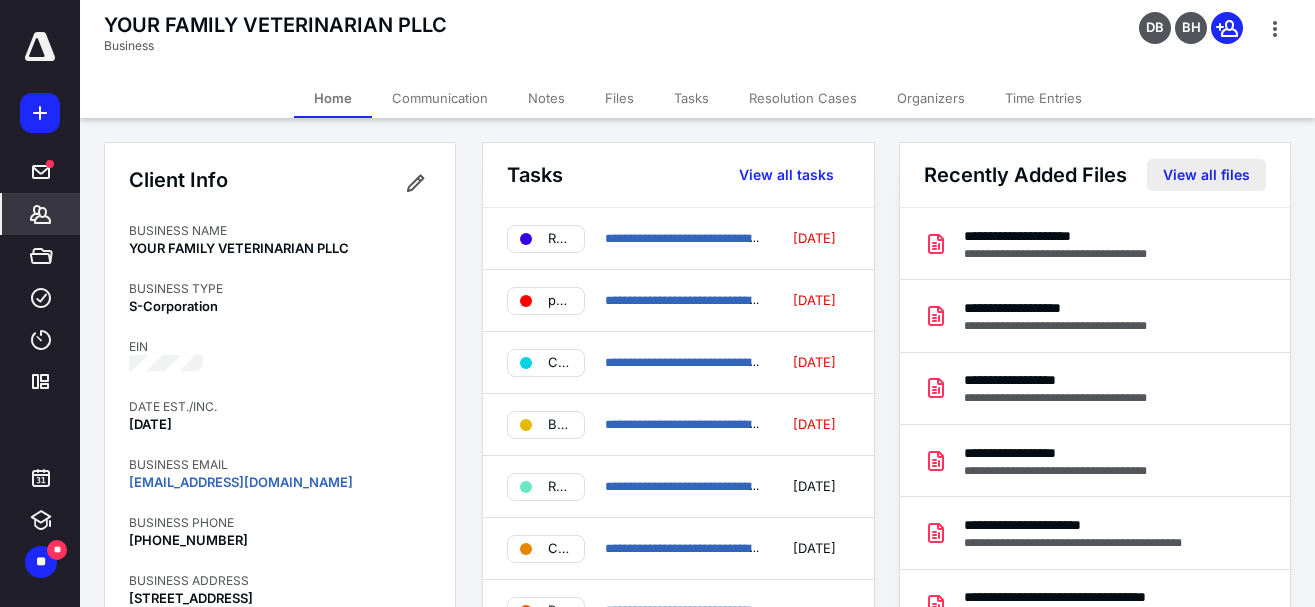 click on "View all files" at bounding box center (1206, 175) 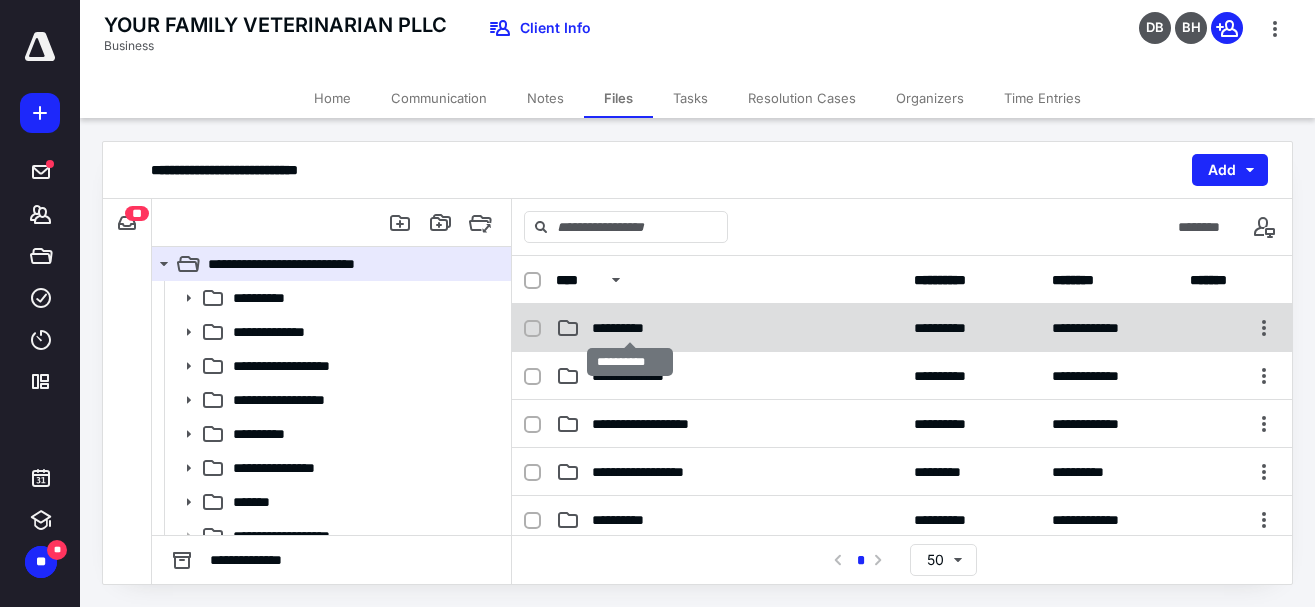 click on "**********" at bounding box center (629, 328) 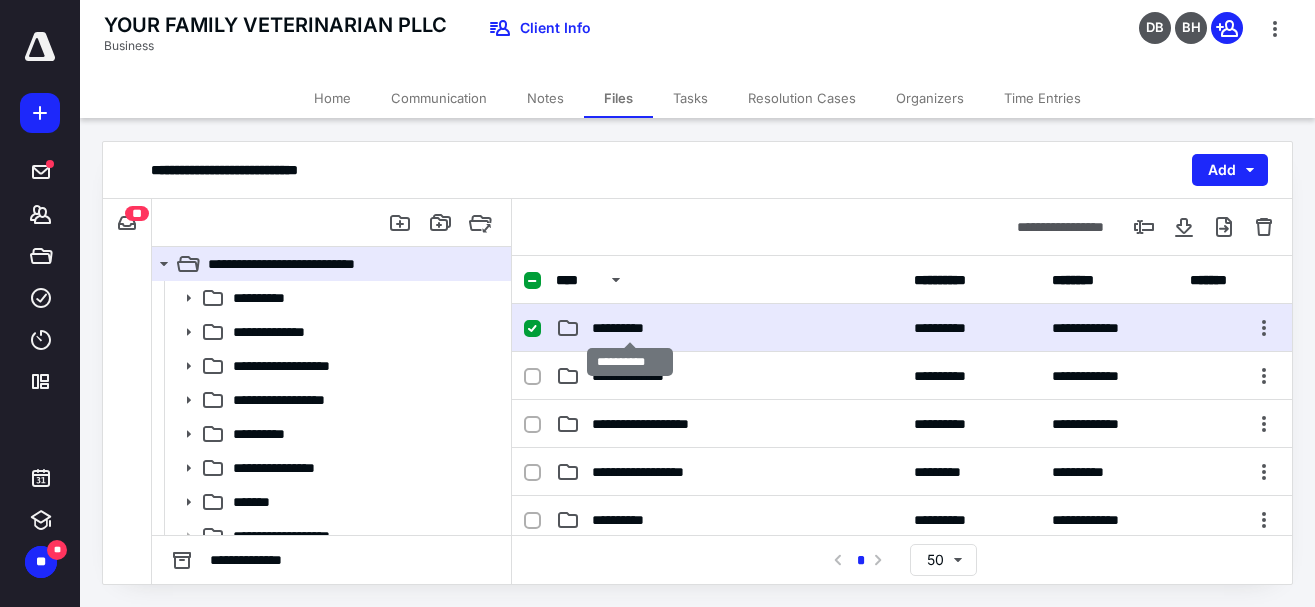 click on "**********" at bounding box center (629, 328) 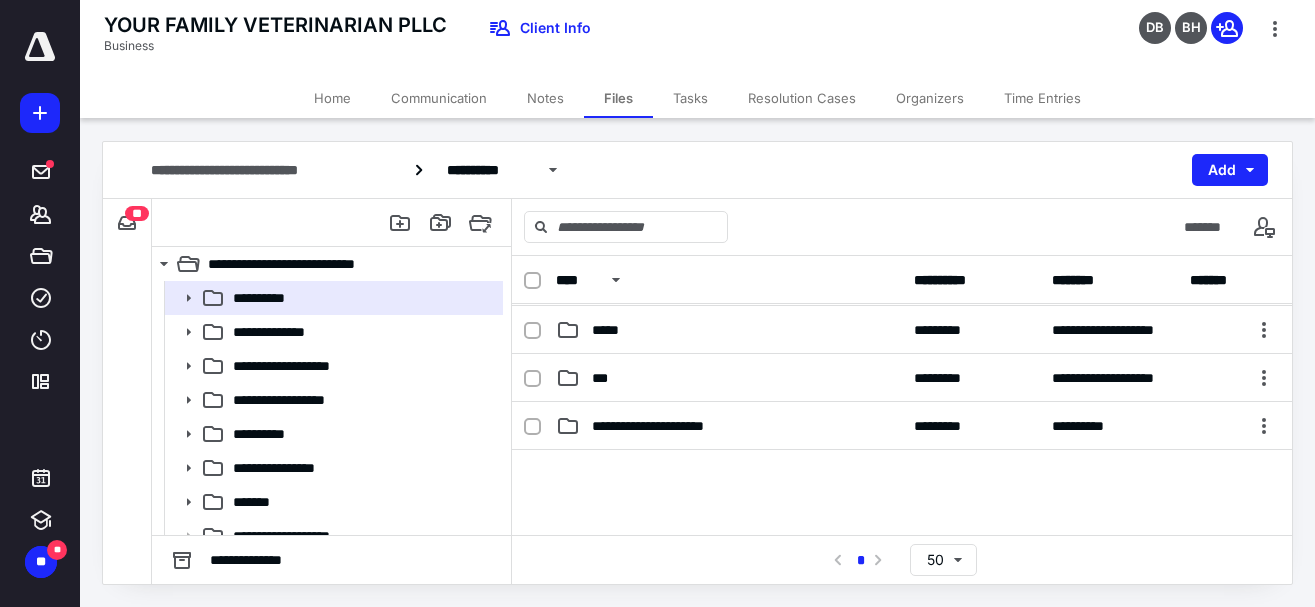 scroll, scrollTop: 288, scrollLeft: 0, axis: vertical 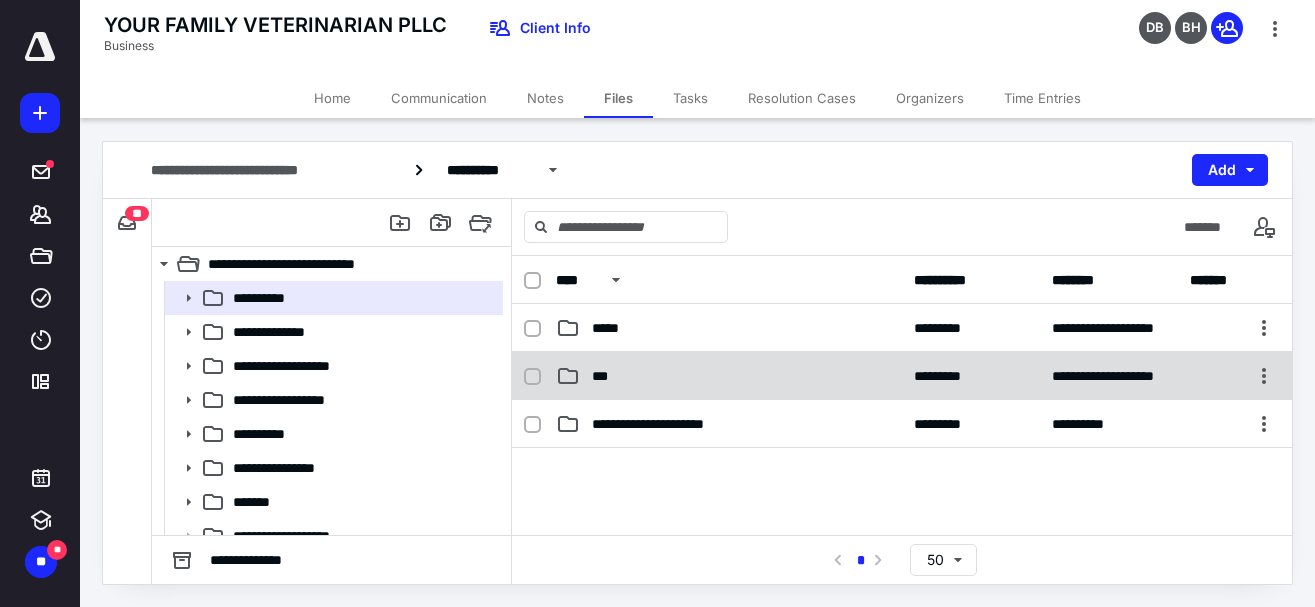 click on "***" at bounding box center [606, 376] 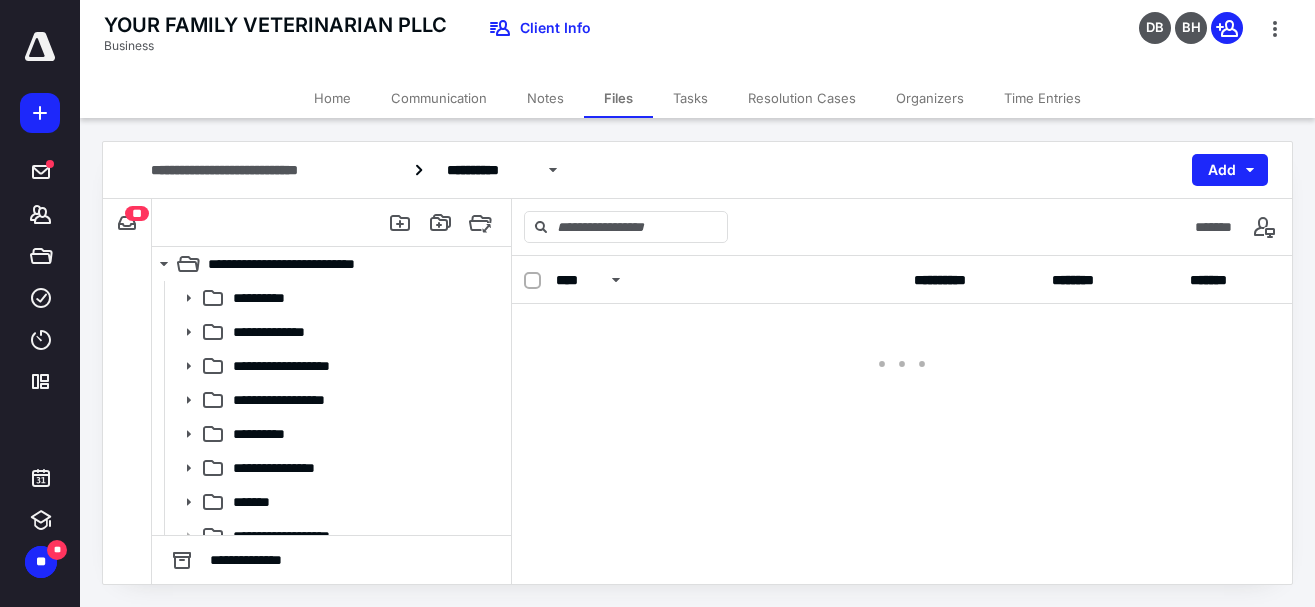 scroll, scrollTop: 0, scrollLeft: 0, axis: both 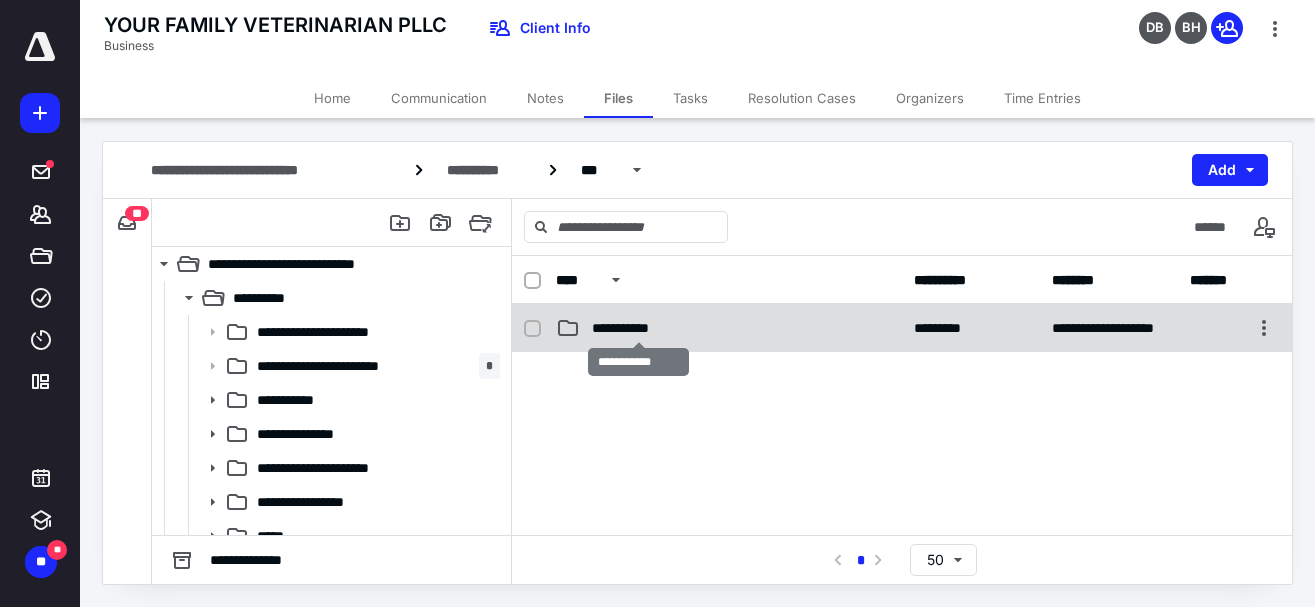 click on "**********" at bounding box center (638, 328) 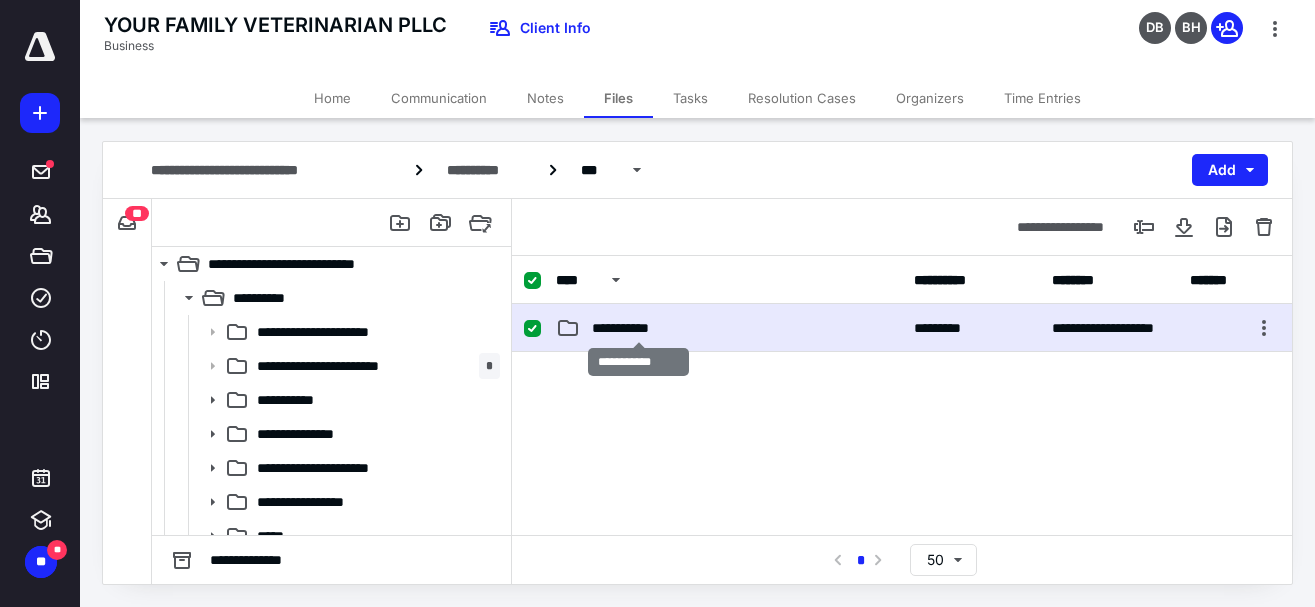 click on "**********" at bounding box center [638, 328] 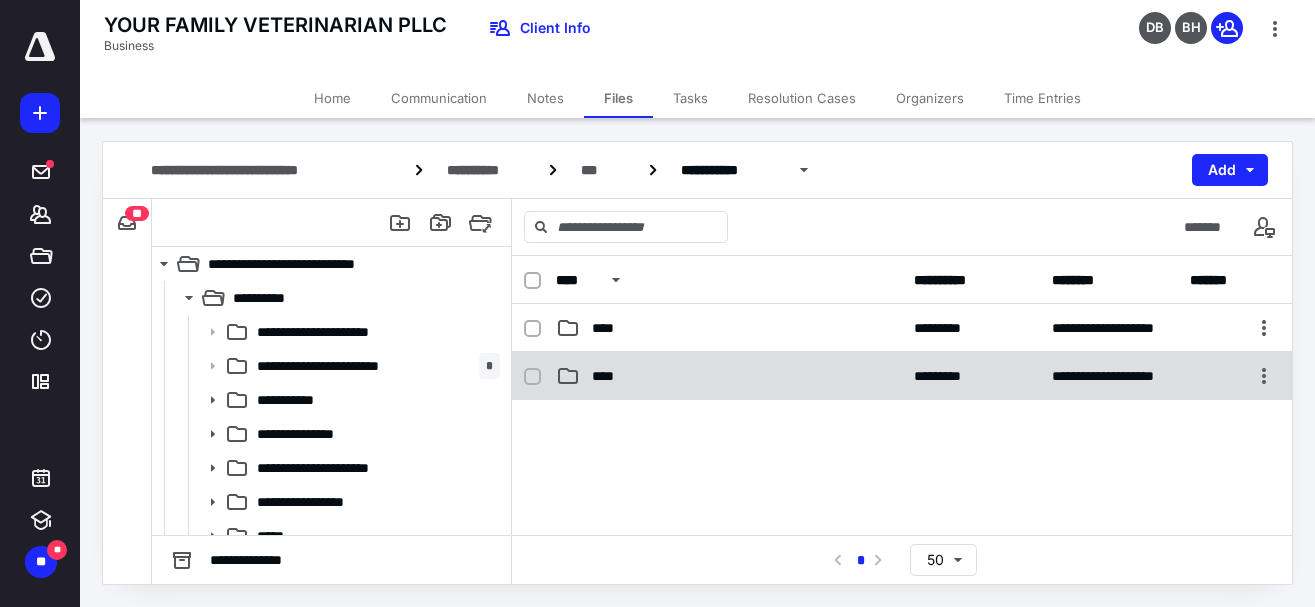 click on "****" at bounding box center [609, 376] 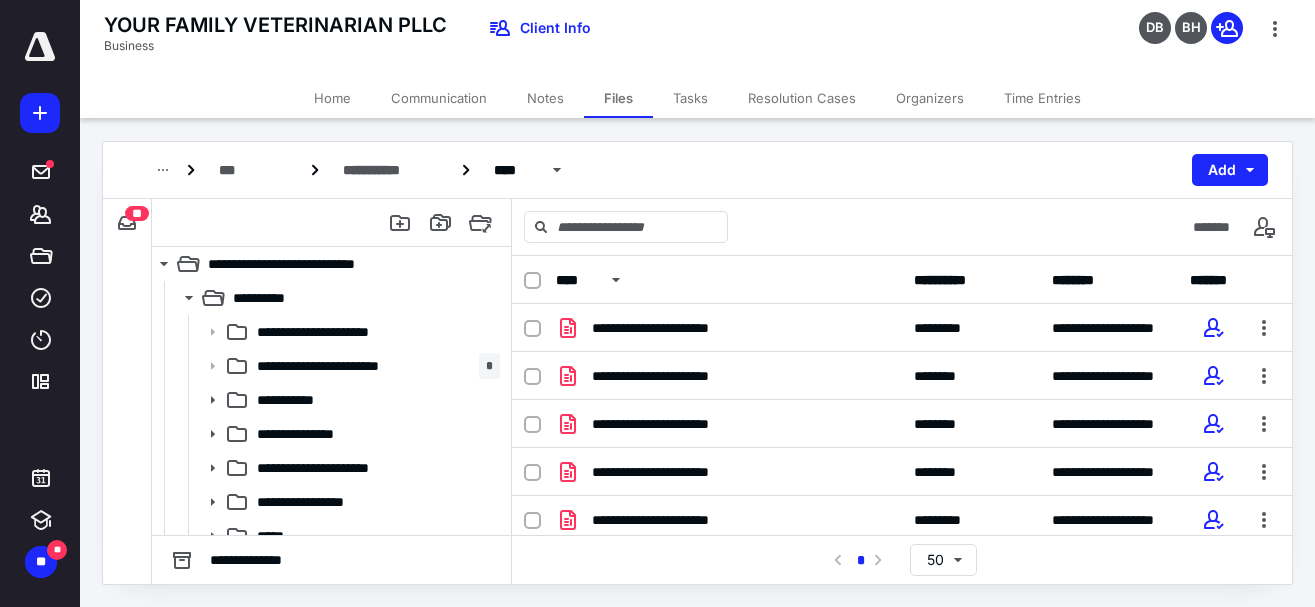 scroll, scrollTop: 105, scrollLeft: 0, axis: vertical 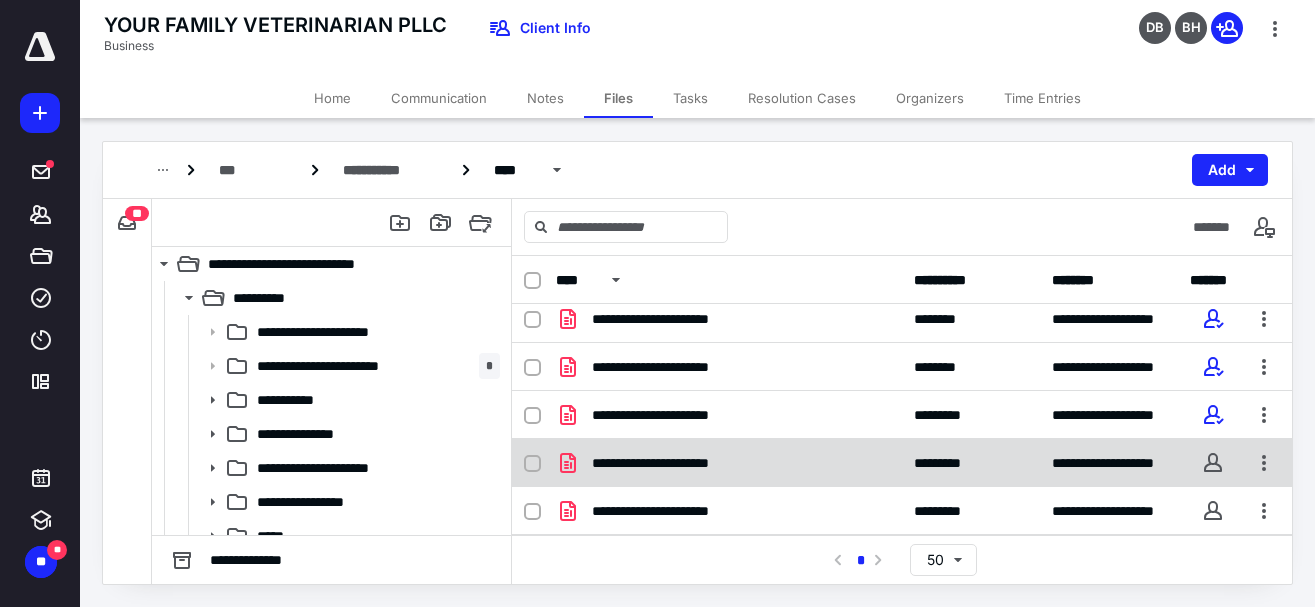 click at bounding box center [532, 464] 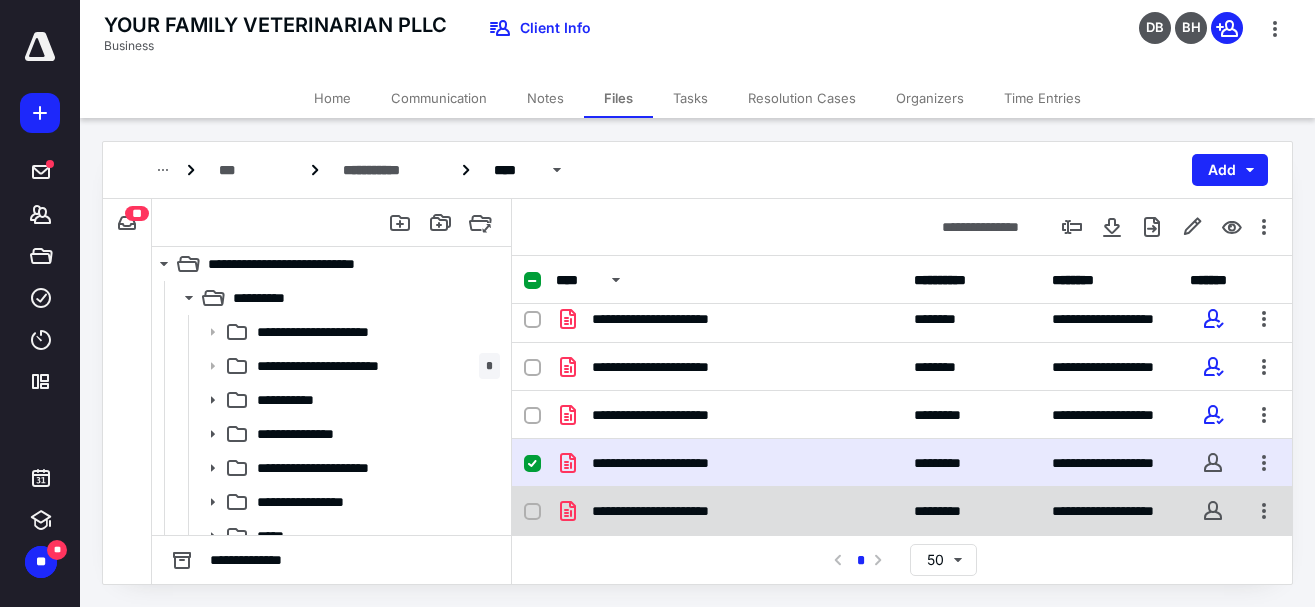 checkbox on "true" 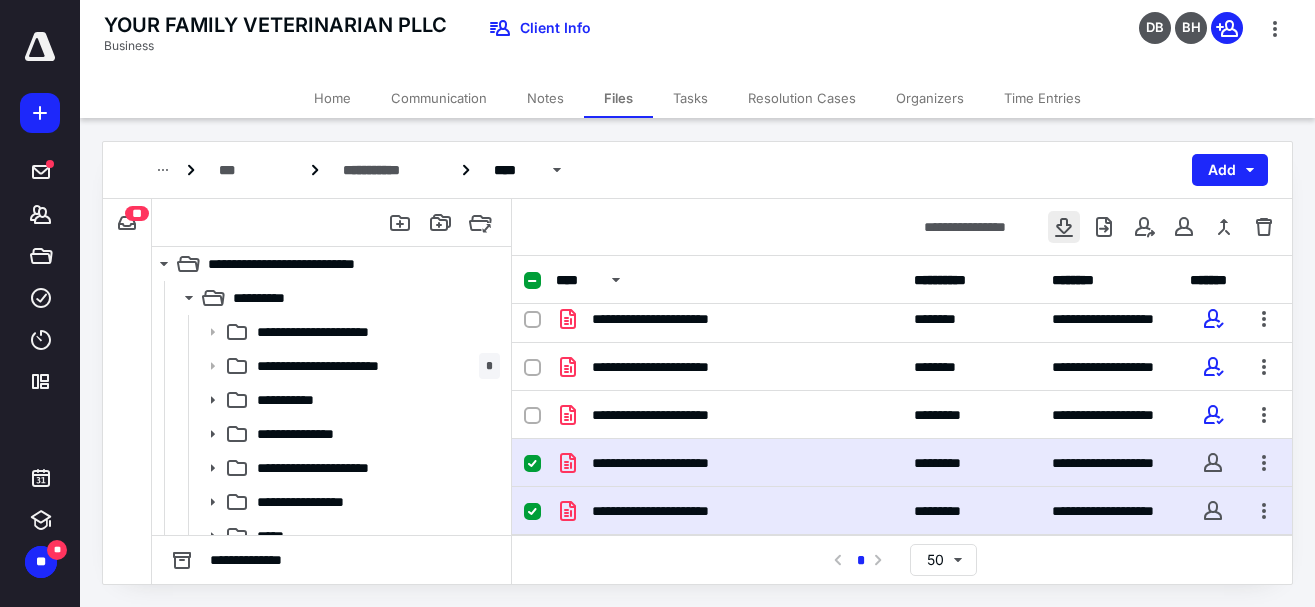 click at bounding box center (1064, 227) 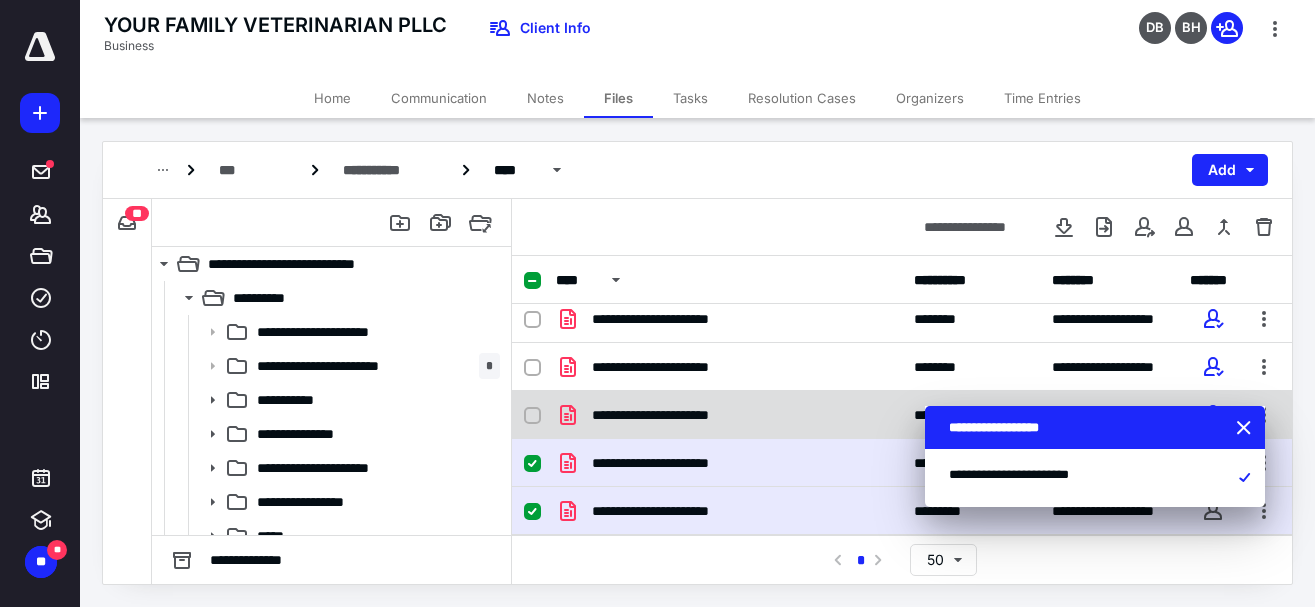 click at bounding box center (532, 416) 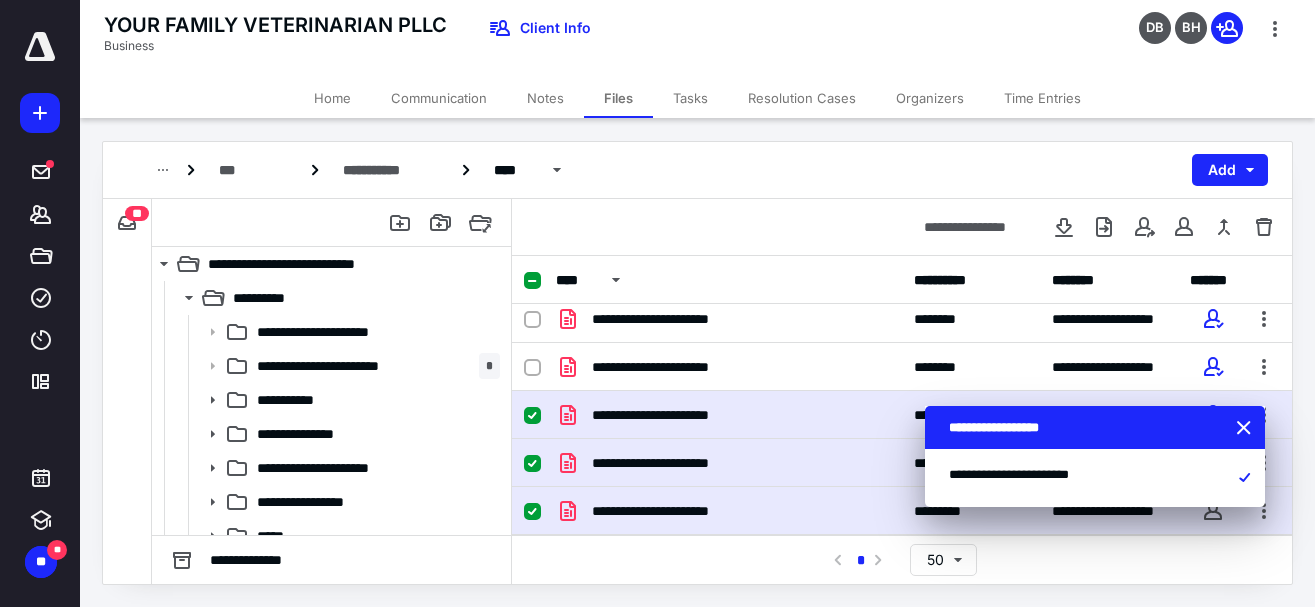 checkbox on "false" 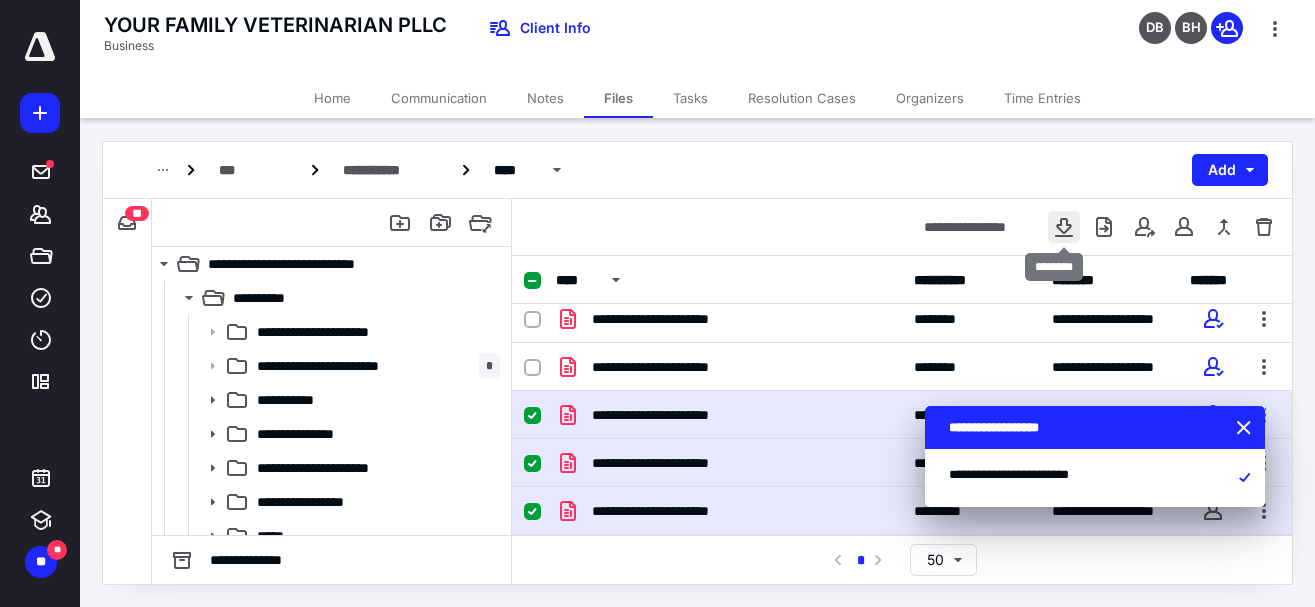 click at bounding box center [1064, 227] 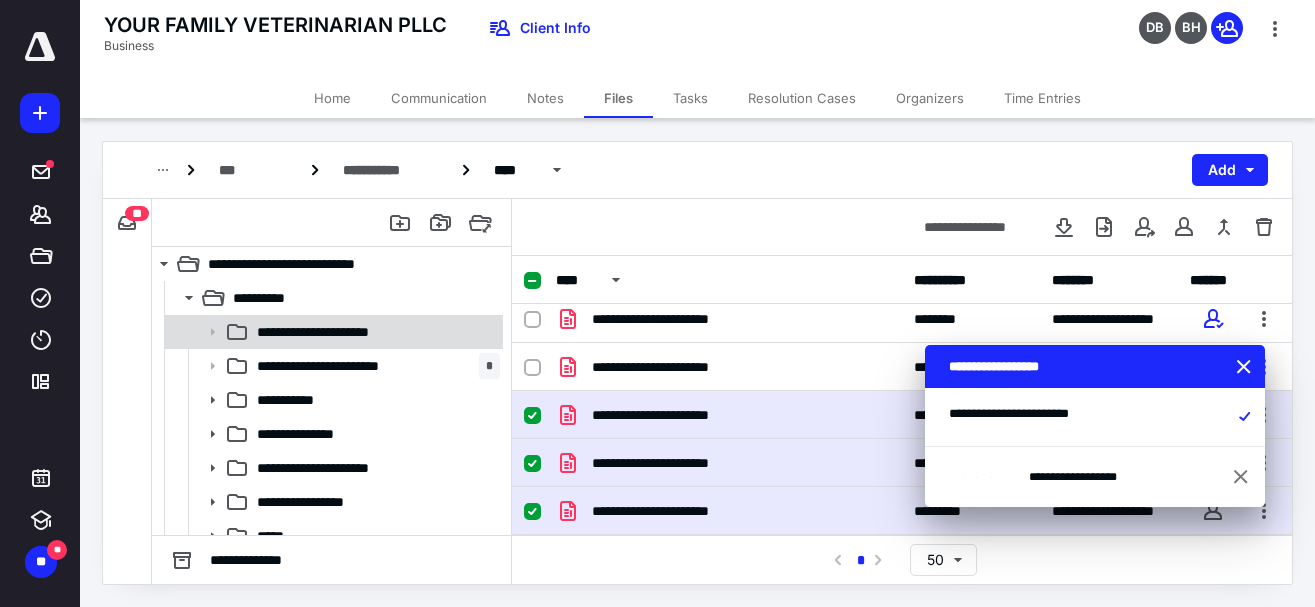 click on "**********" at bounding box center [335, 332] 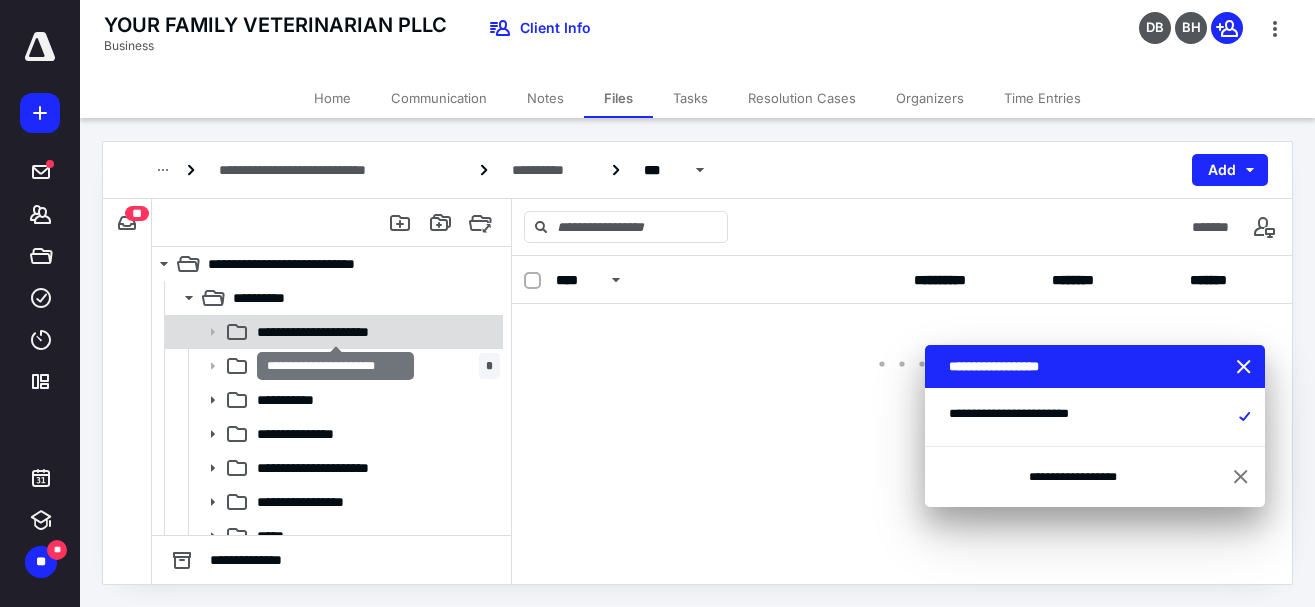 scroll, scrollTop: 0, scrollLeft: 0, axis: both 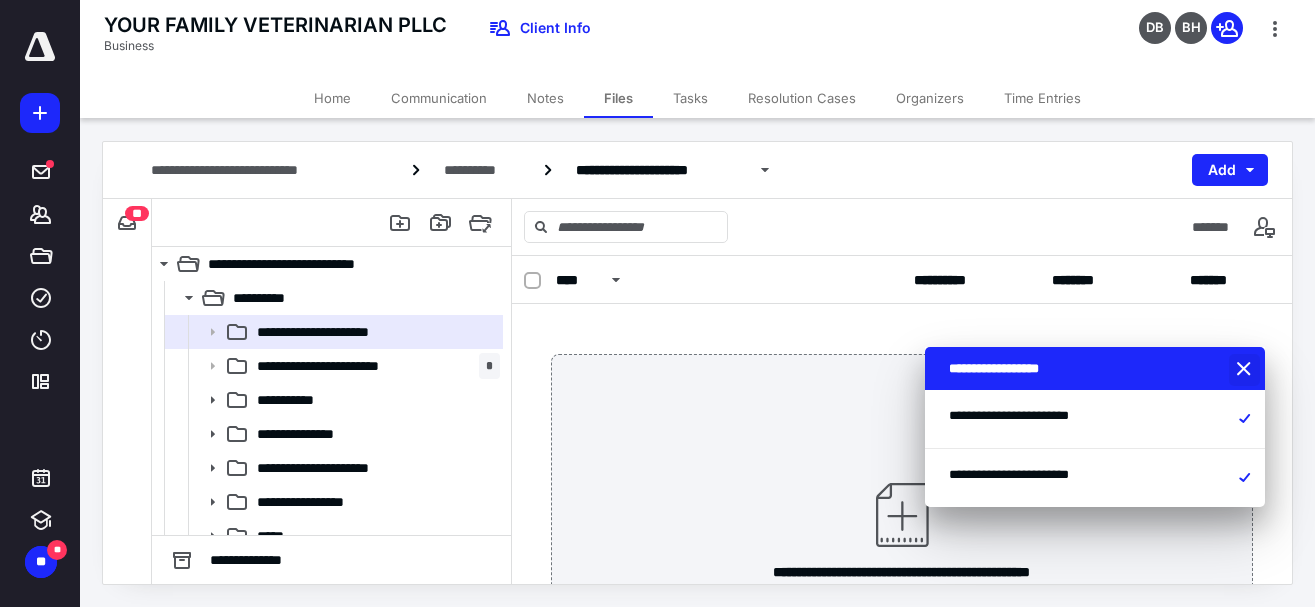 click at bounding box center (1246, 370) 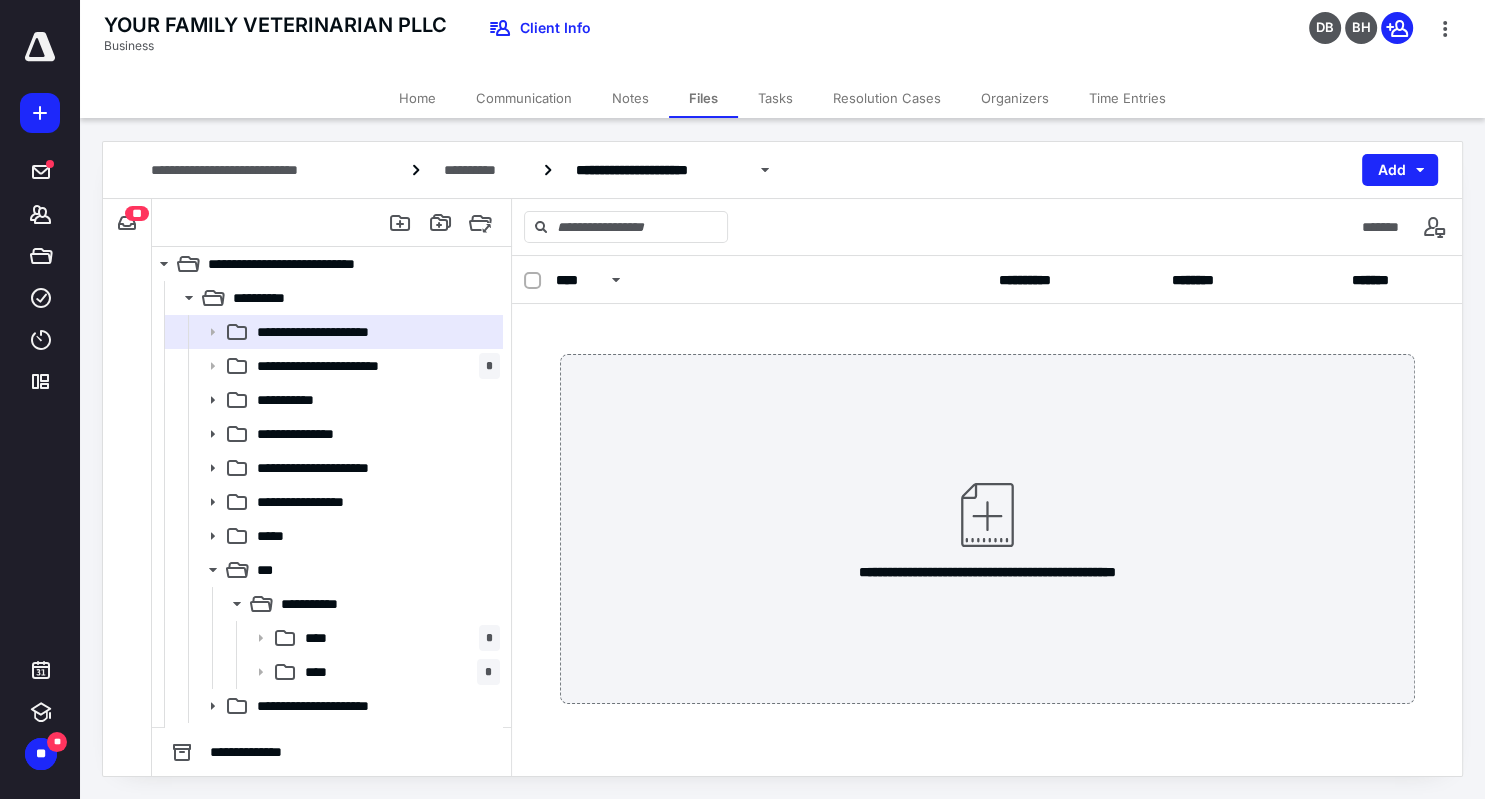 click at bounding box center (40, 47) 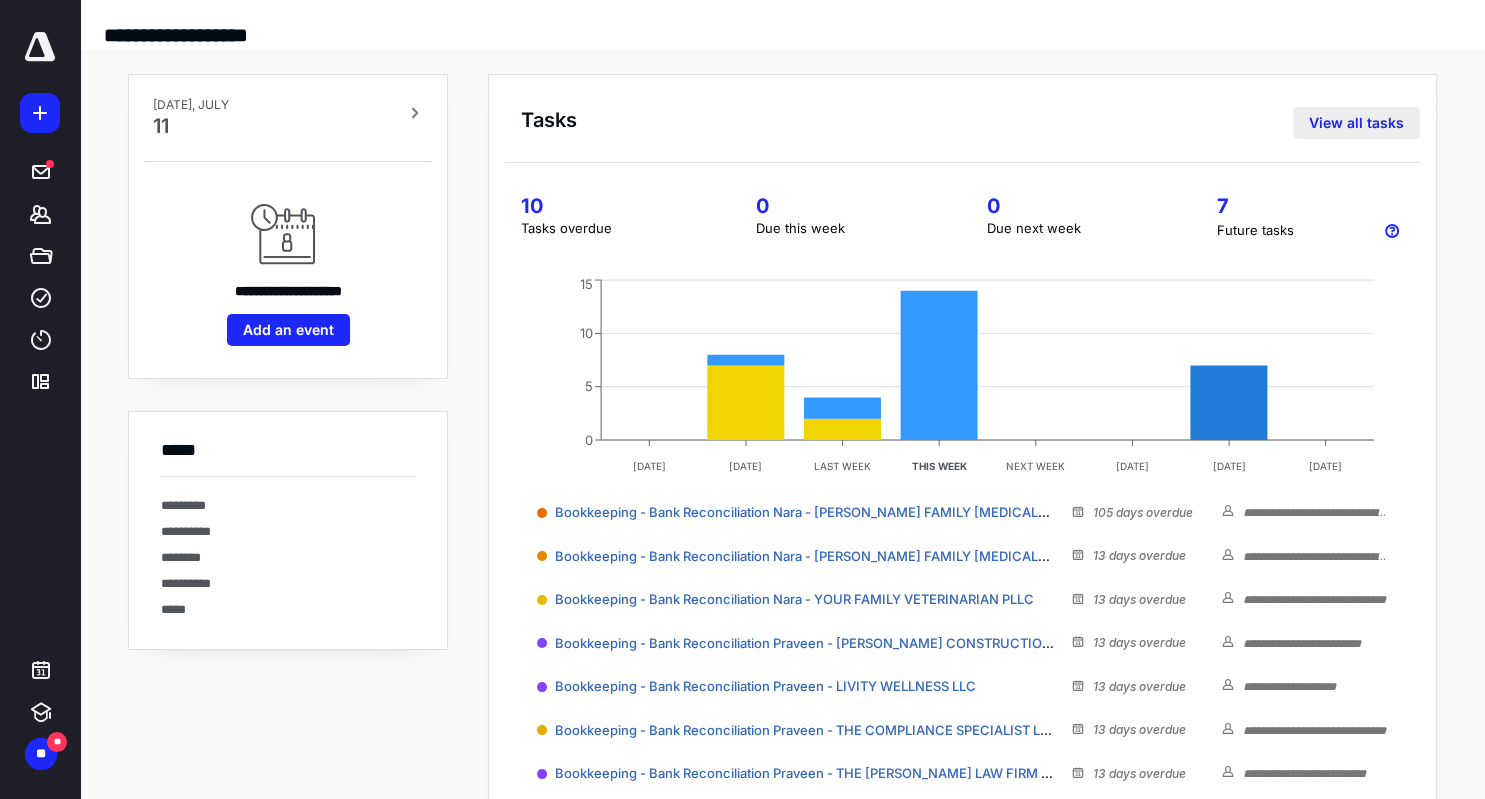 click on "View all tasks" at bounding box center [1356, 123] 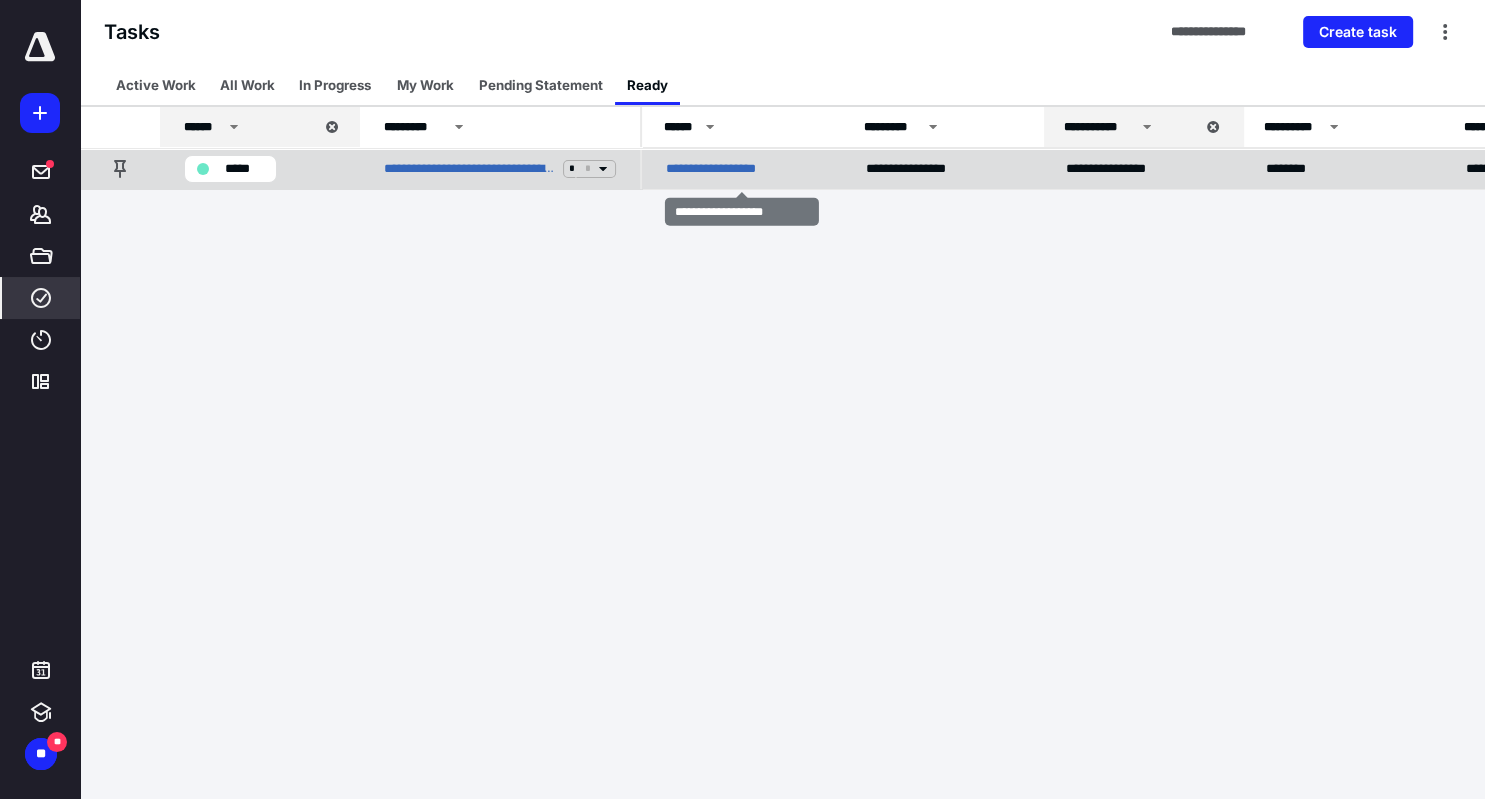 click on "**********" at bounding box center [738, 169] 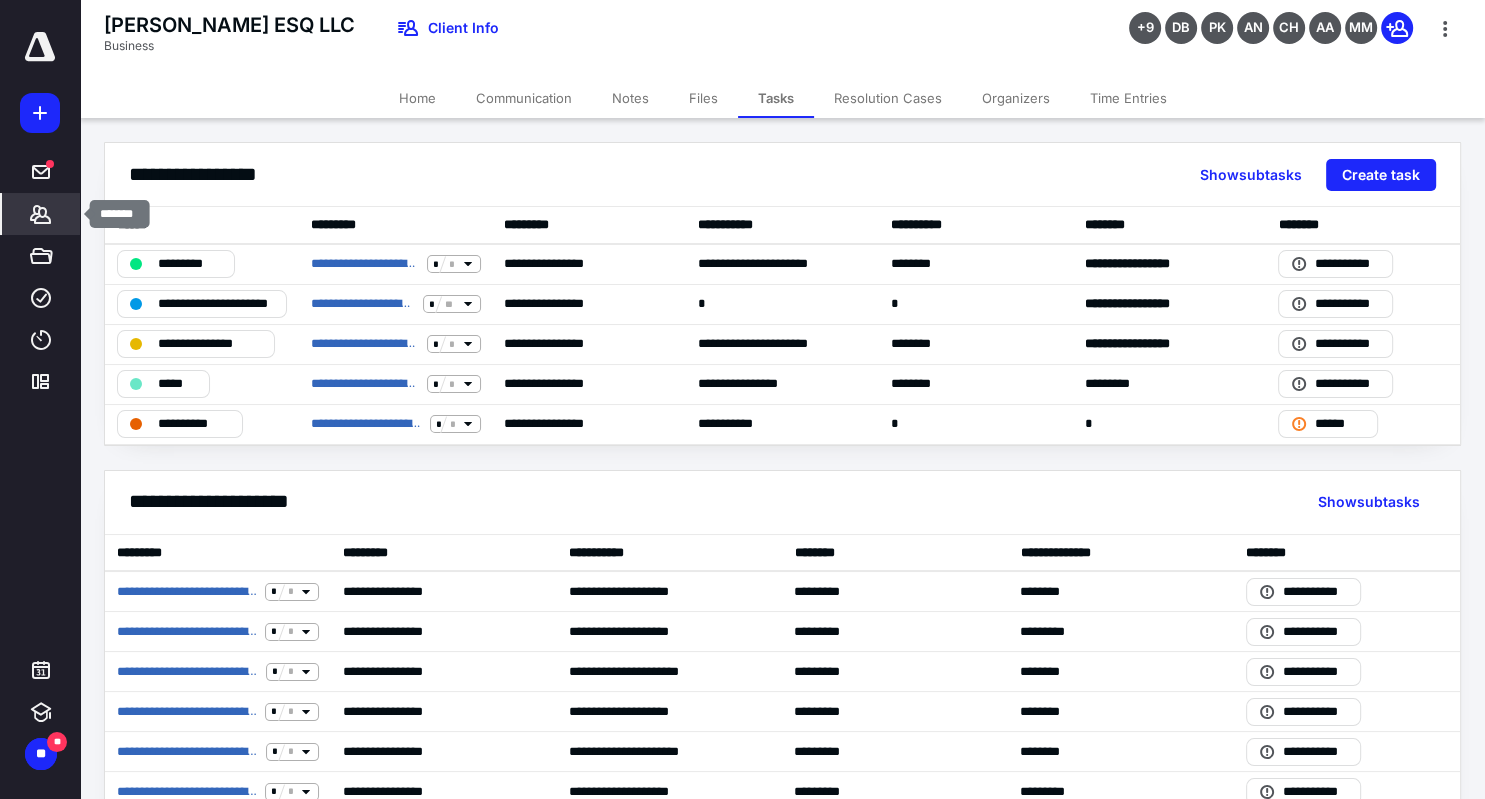 click 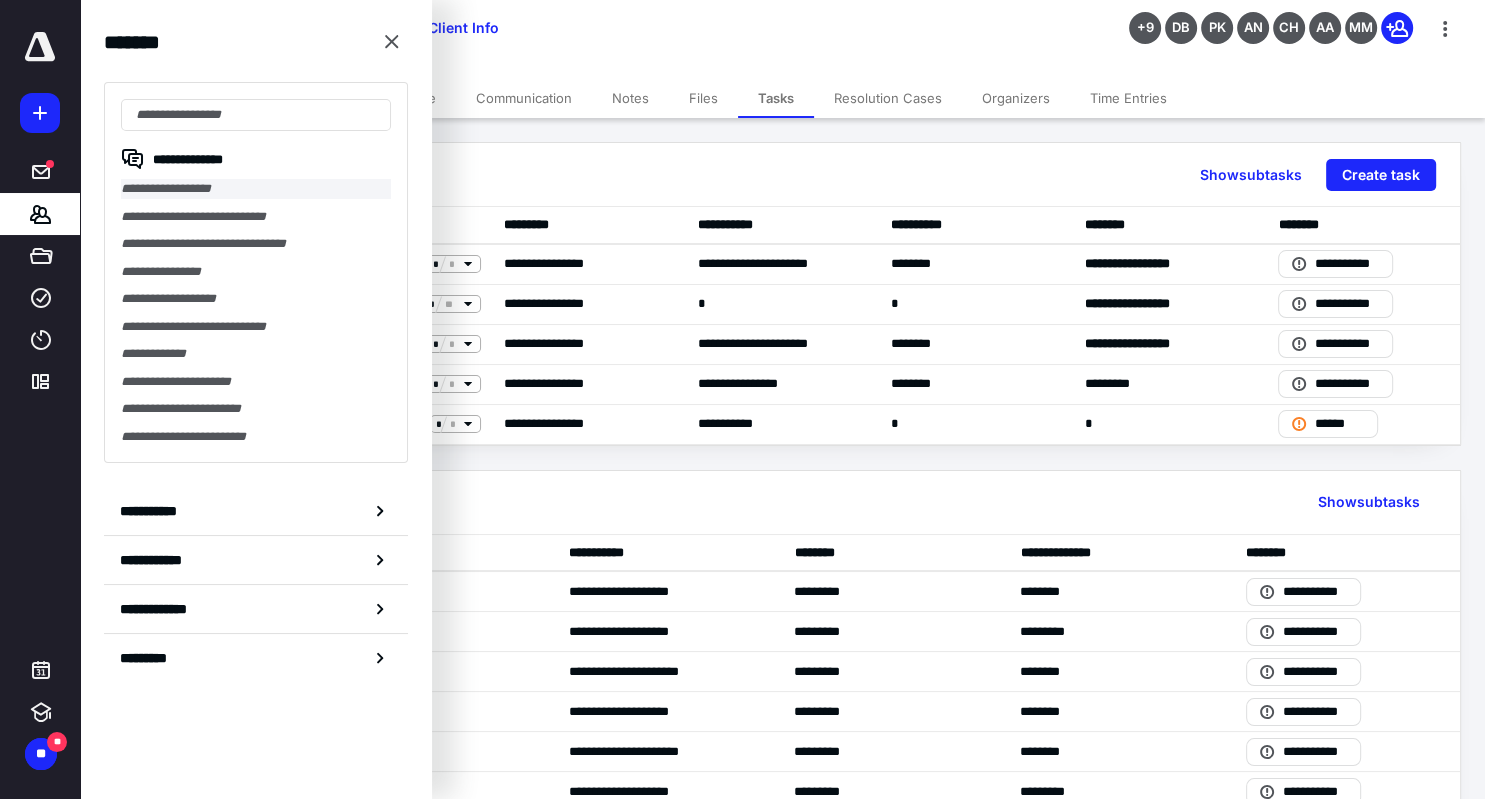 click on "**********" at bounding box center (256, 189) 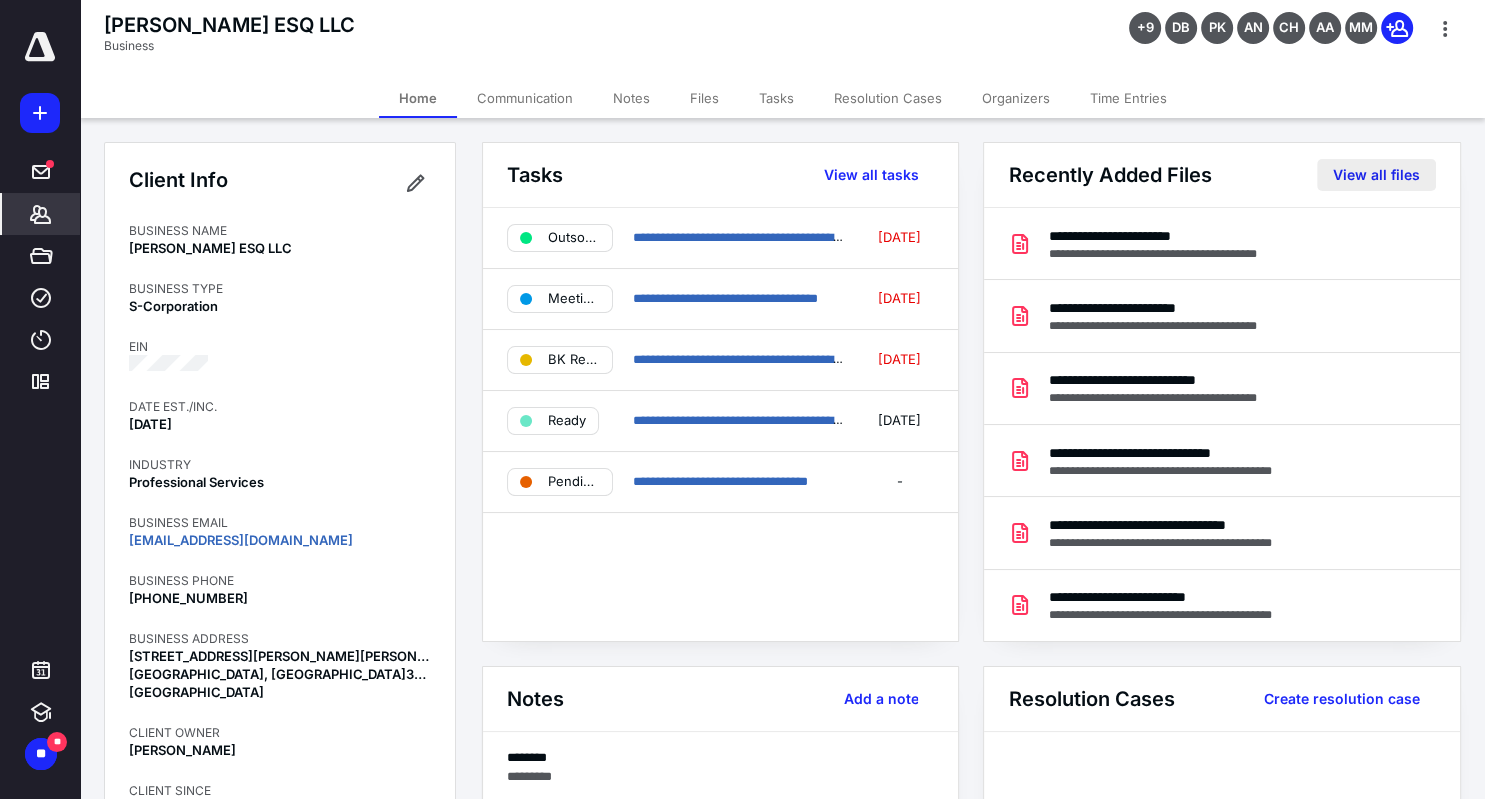 click on "View all files" at bounding box center (1376, 175) 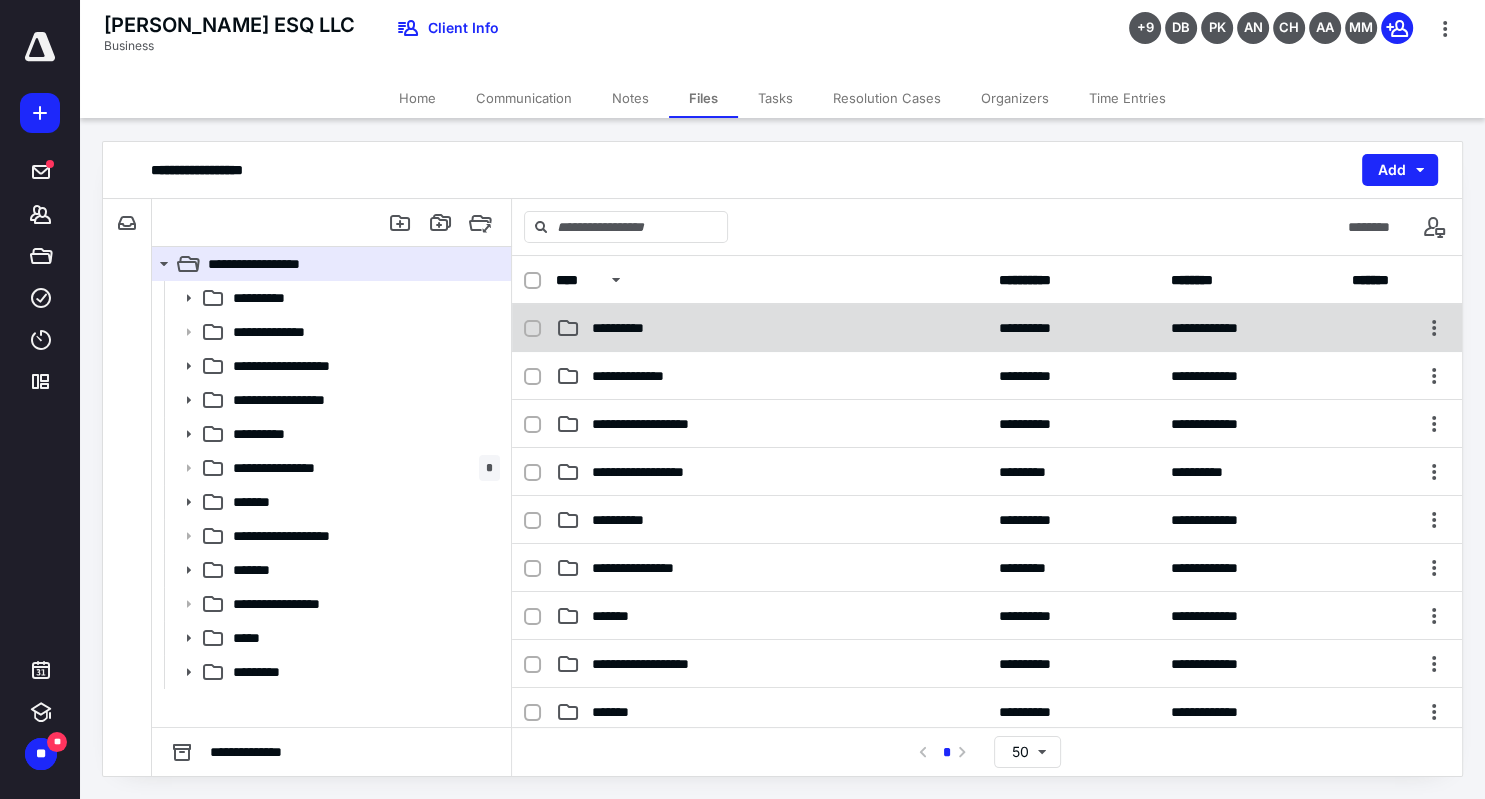 click on "**********" at bounding box center [629, 328] 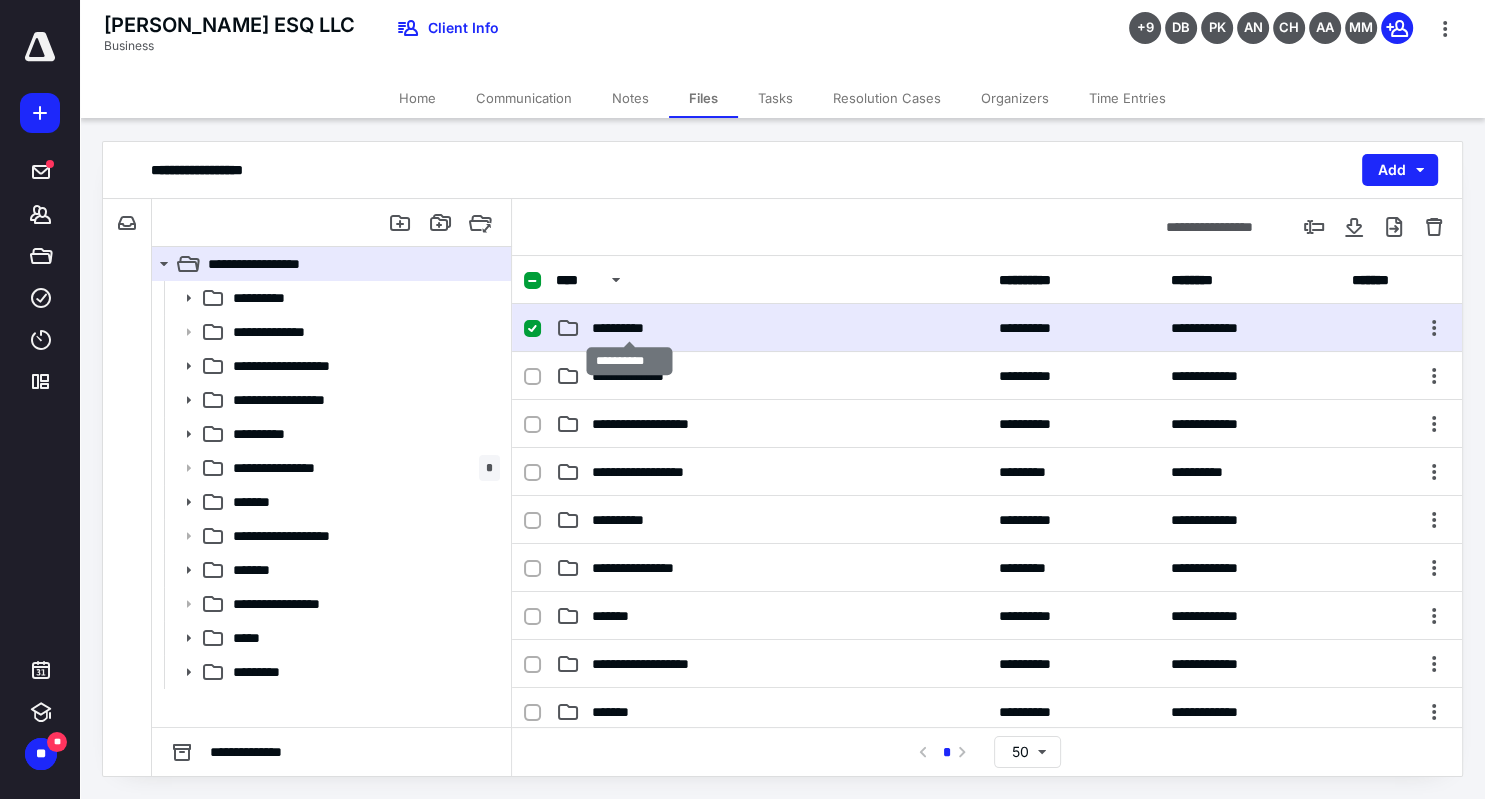 click on "**********" at bounding box center (629, 328) 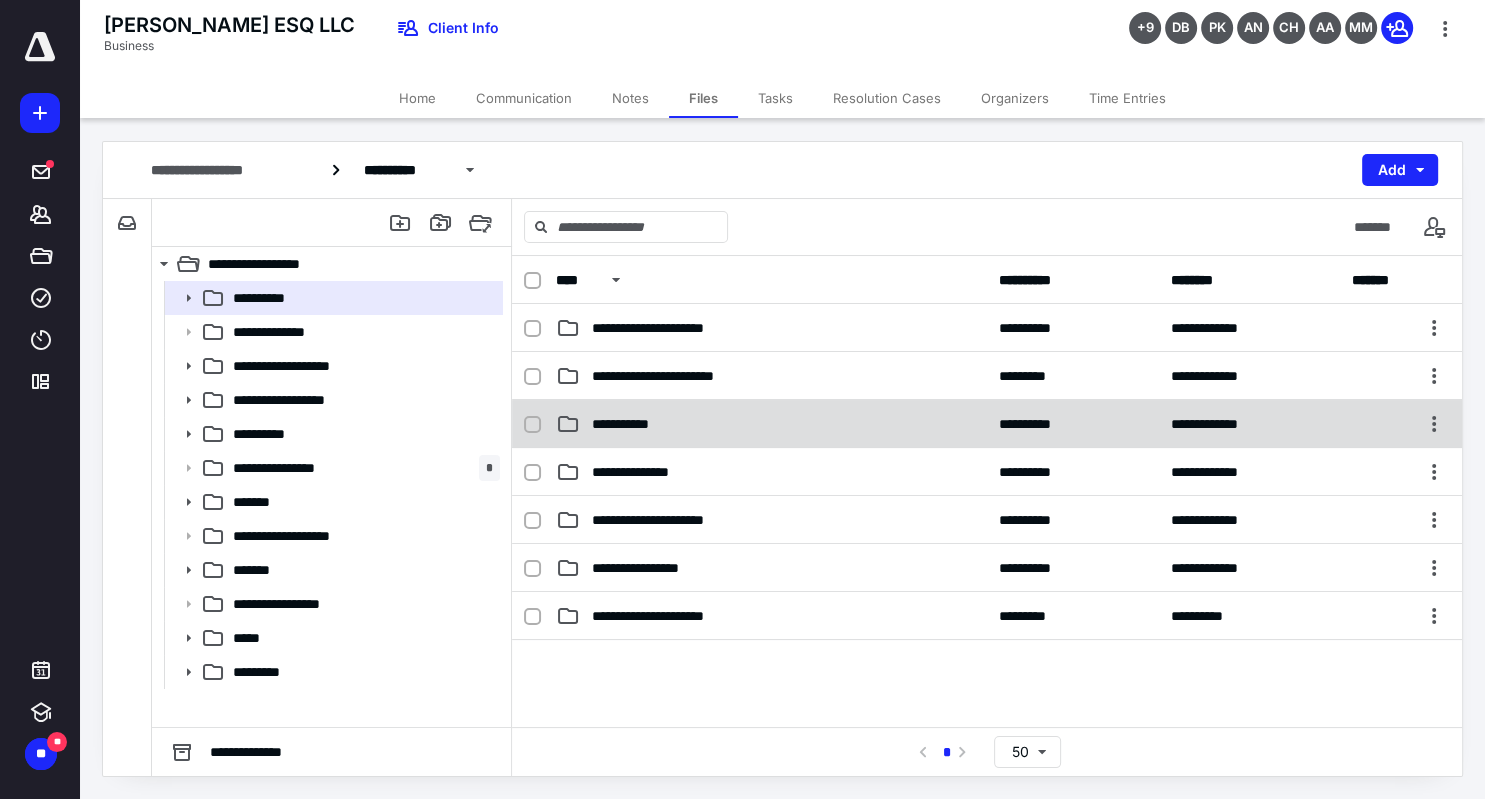 click 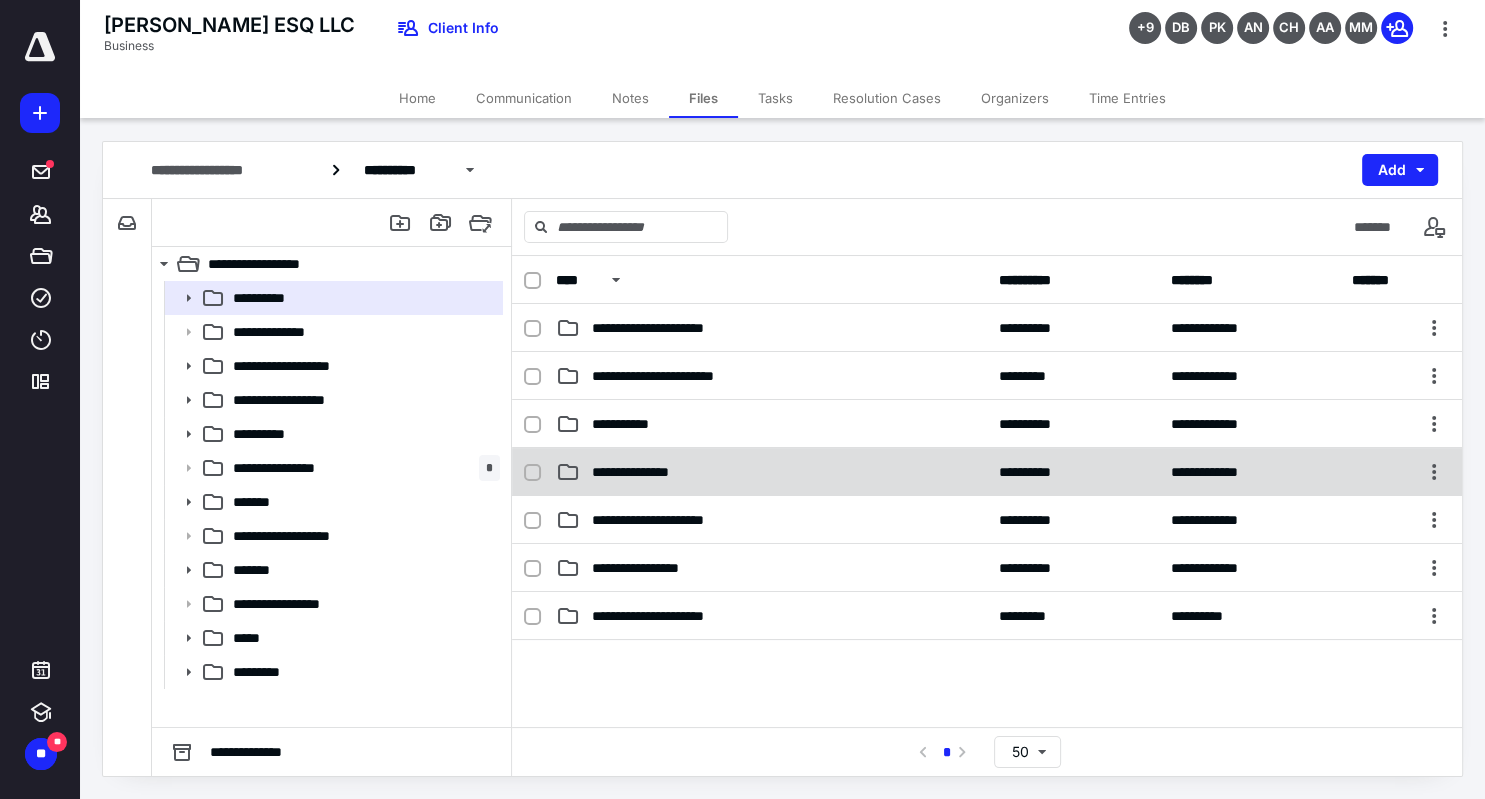 checkbox on "true" 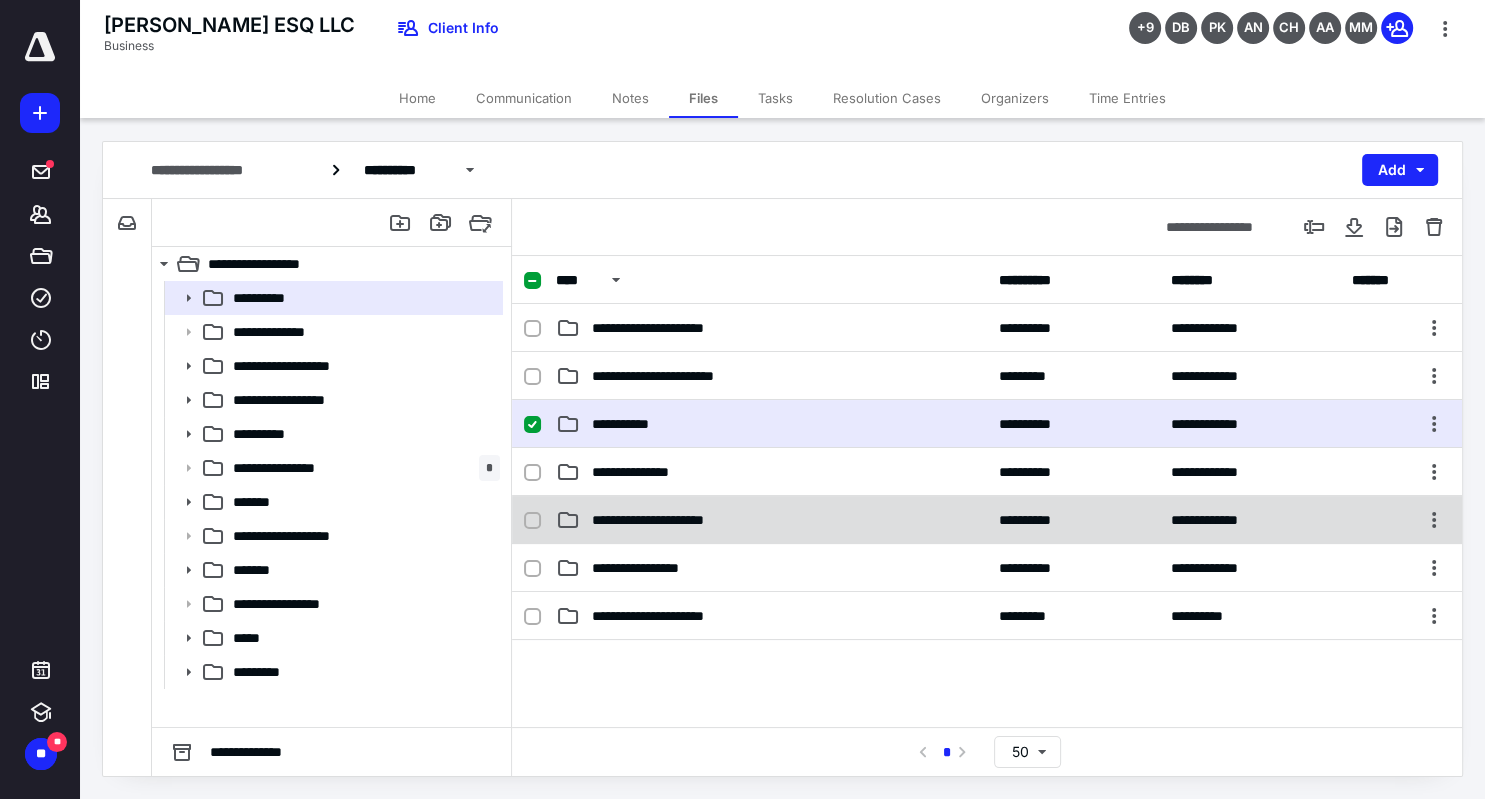 click 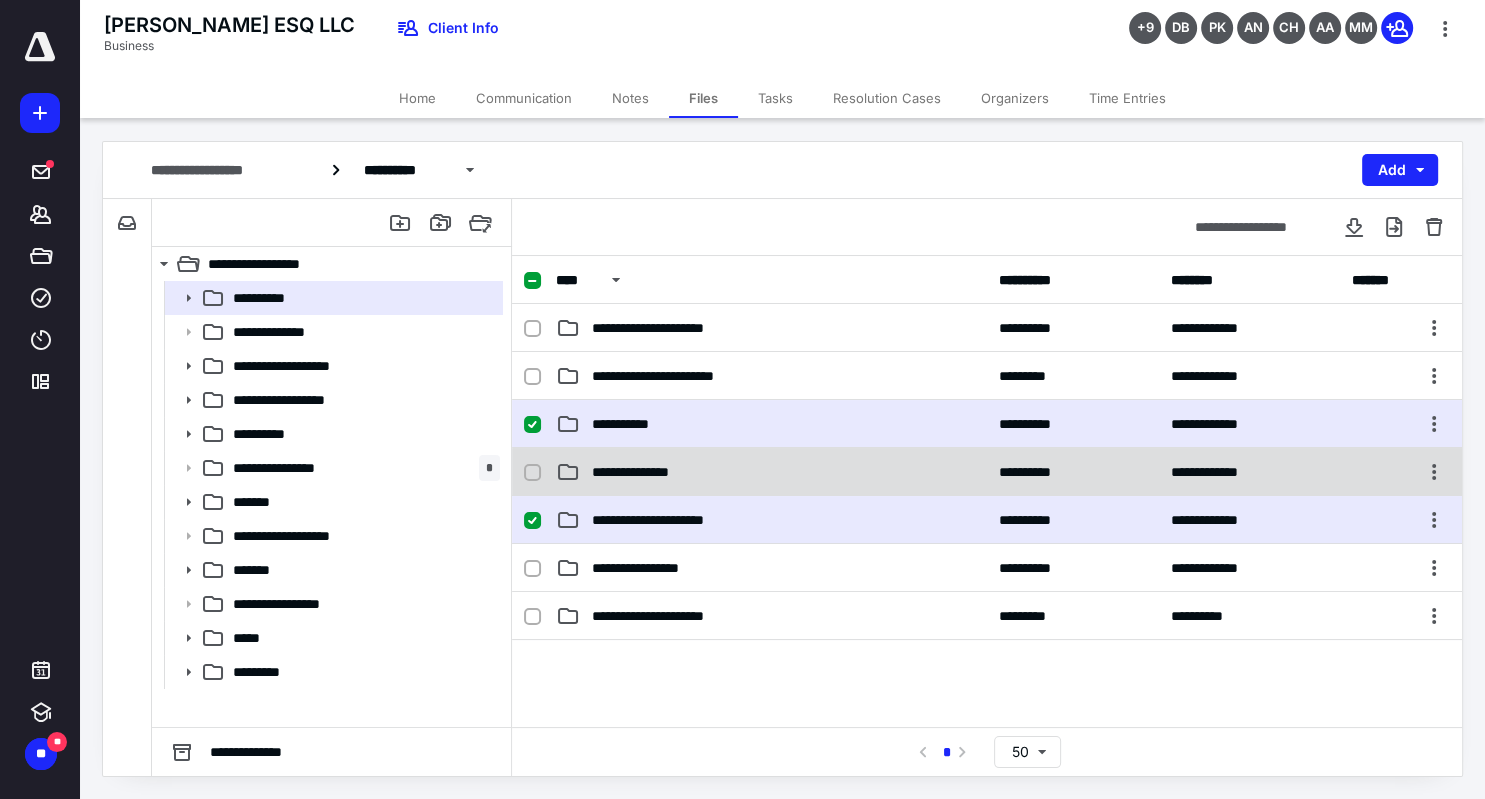 click at bounding box center [532, 473] 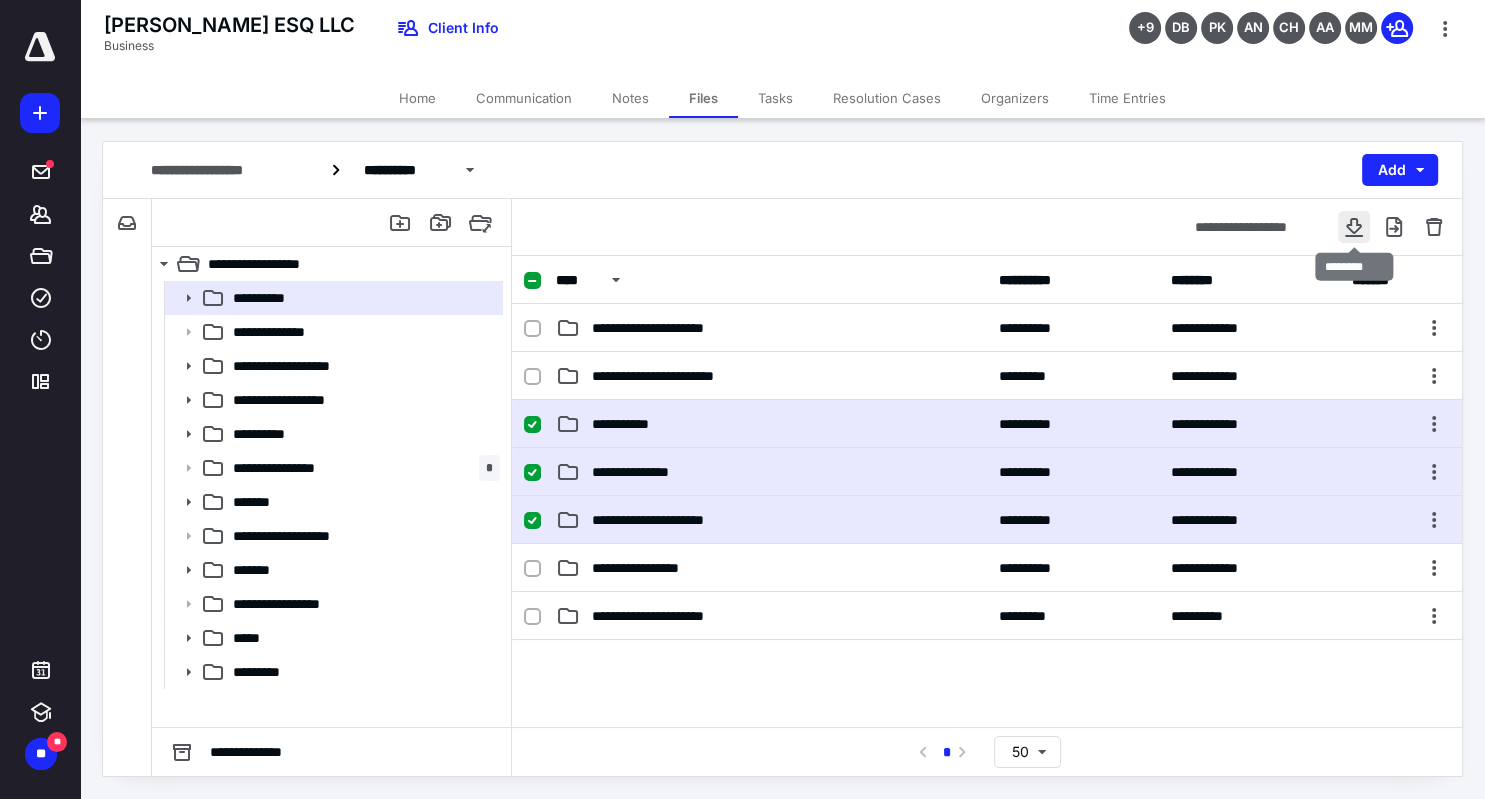 click at bounding box center [1354, 227] 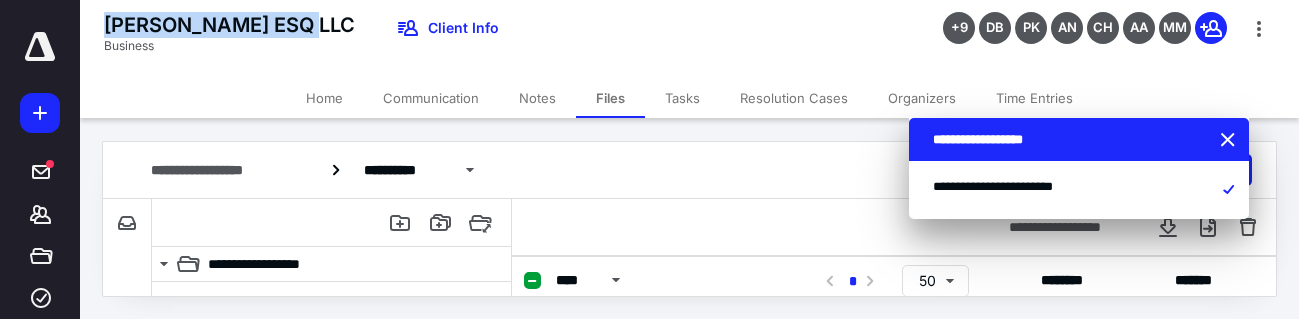drag, startPoint x: 323, startPoint y: 25, endPoint x: 94, endPoint y: 22, distance: 229.01965 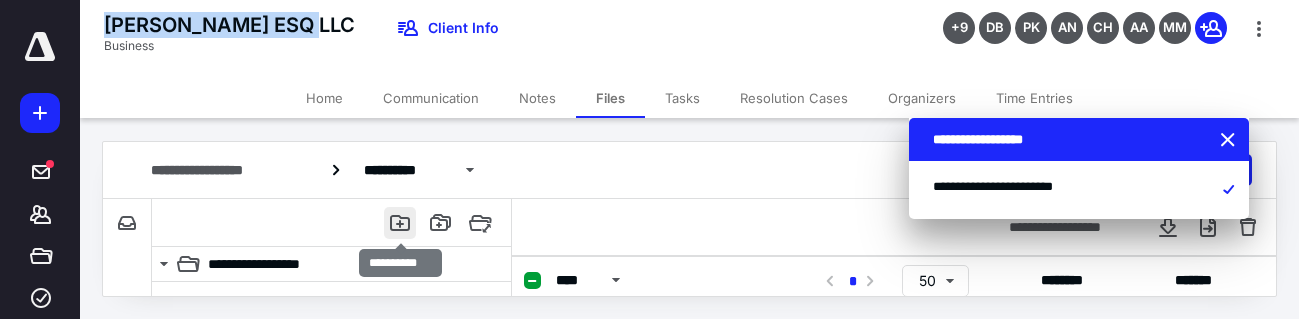 copy on "[PERSON_NAME] ESQ LLC" 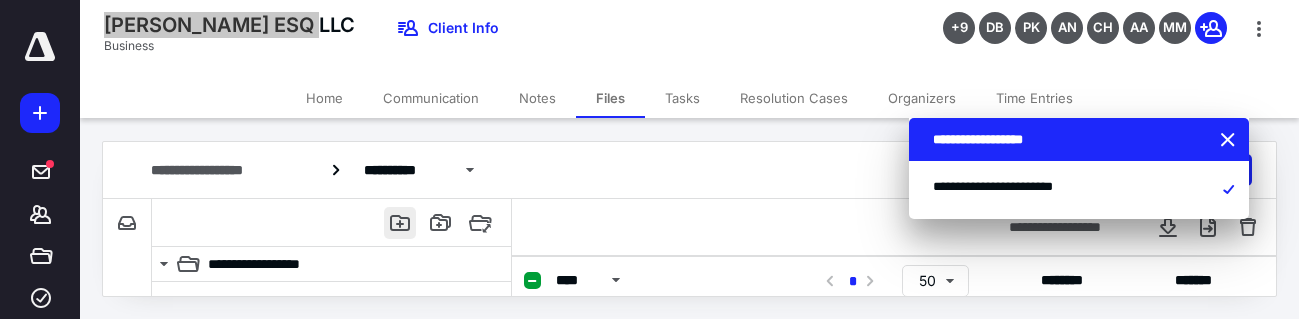 checkbox on "true" 